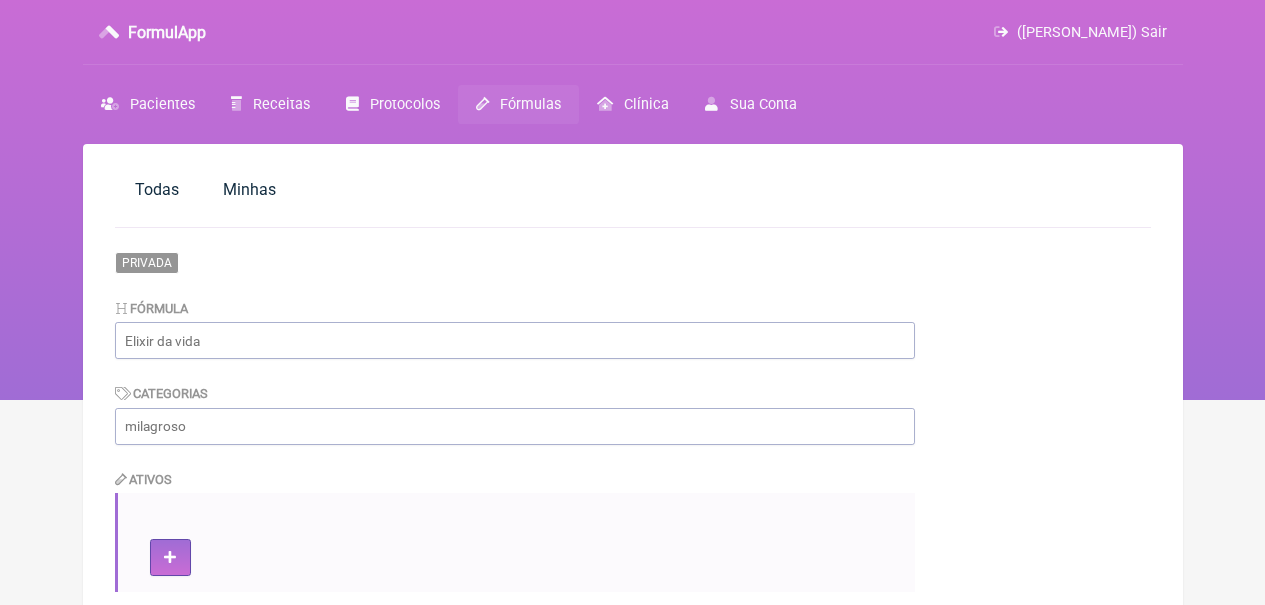 scroll, scrollTop: 112, scrollLeft: 0, axis: vertical 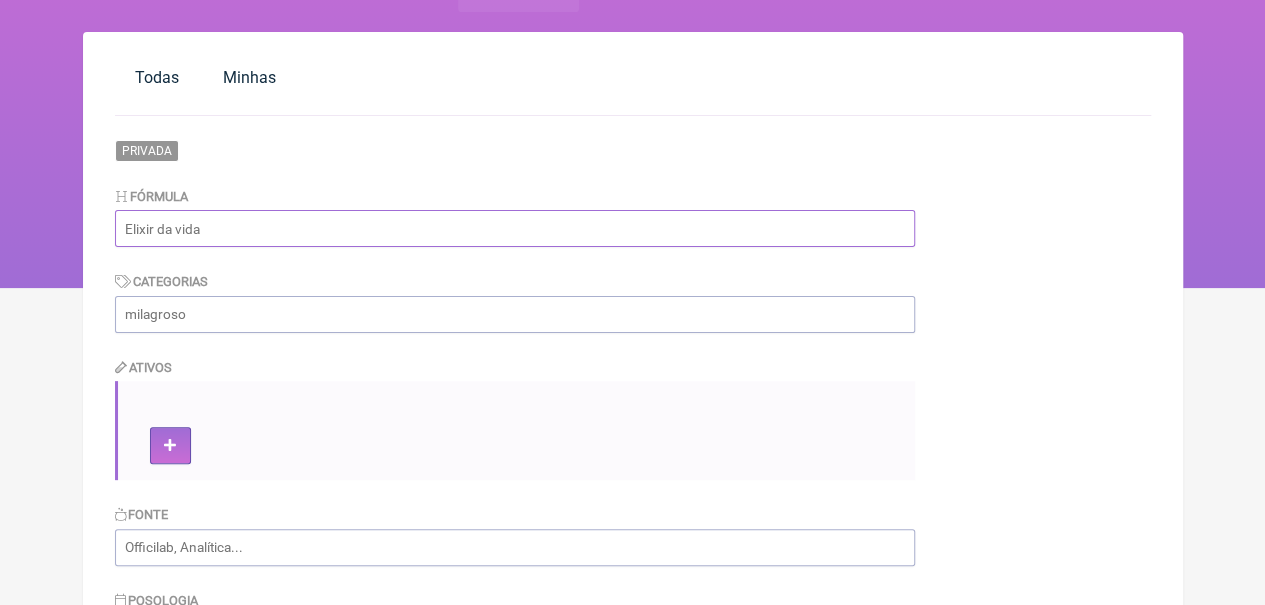 click at bounding box center [515, 228] 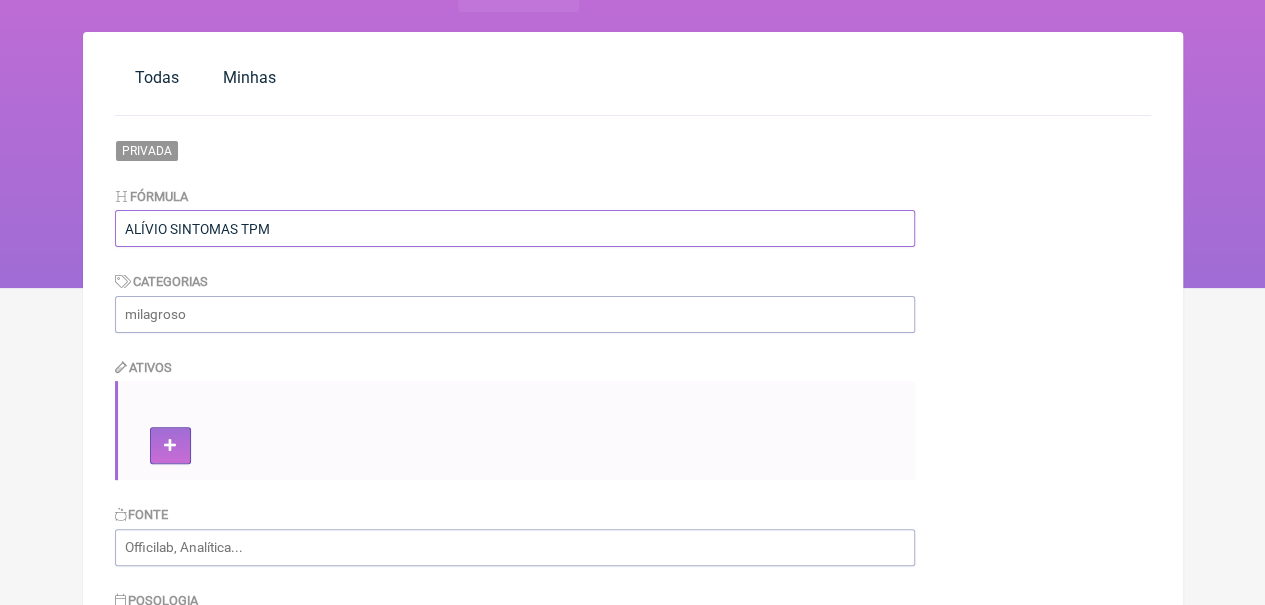 type on "ALÍVIO SINTOMAS TPM" 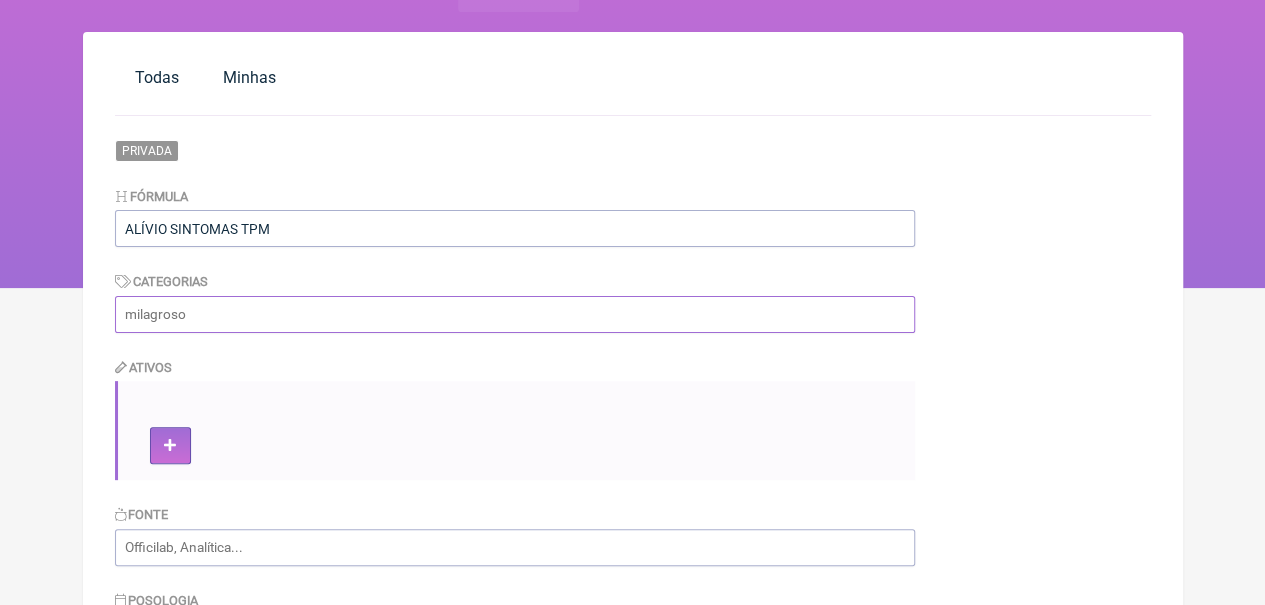 click at bounding box center [515, 314] 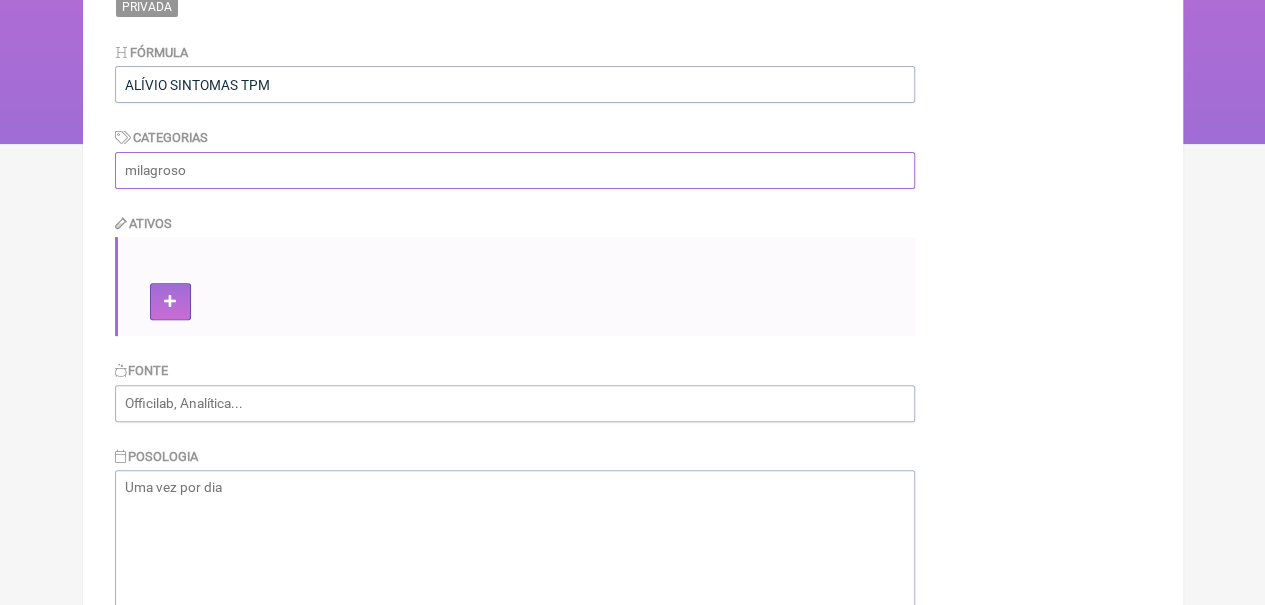 scroll, scrollTop: 260, scrollLeft: 0, axis: vertical 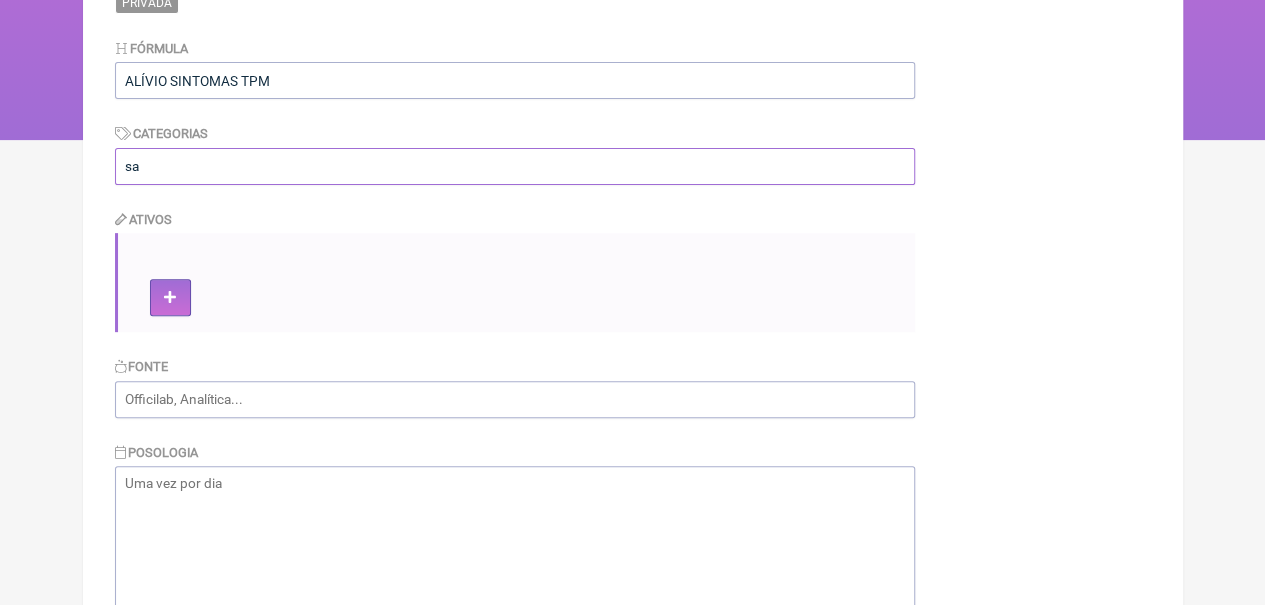 type on "s" 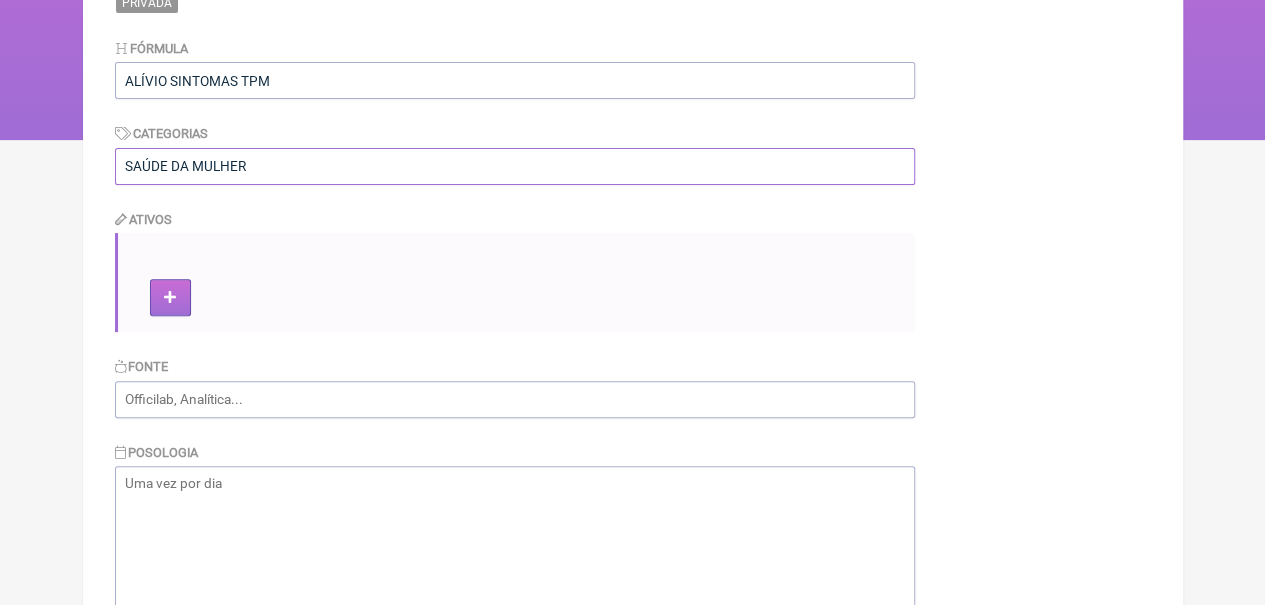 type on "SAÚDE DA MULHER" 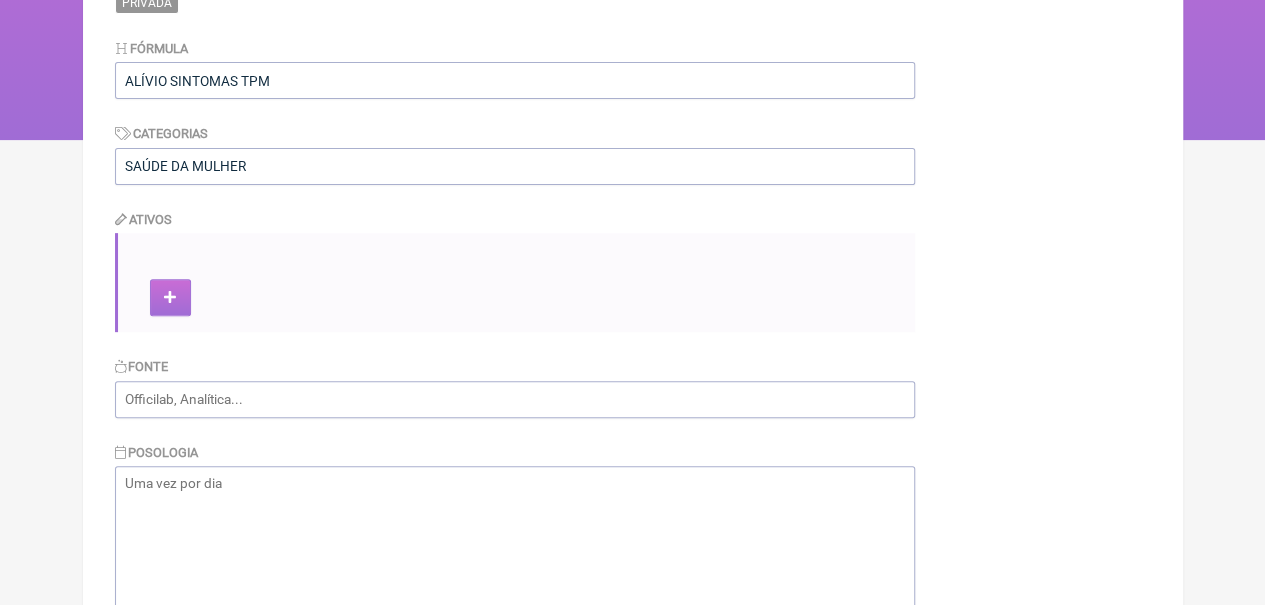 click at bounding box center [170, 297] 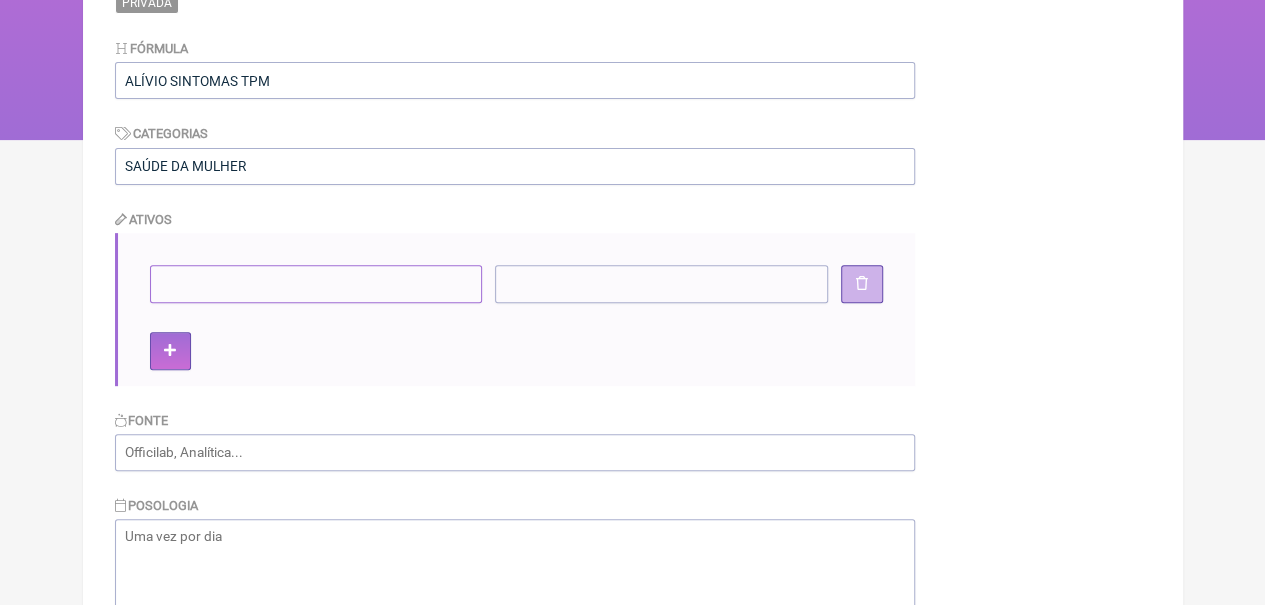 click at bounding box center (316, 283) 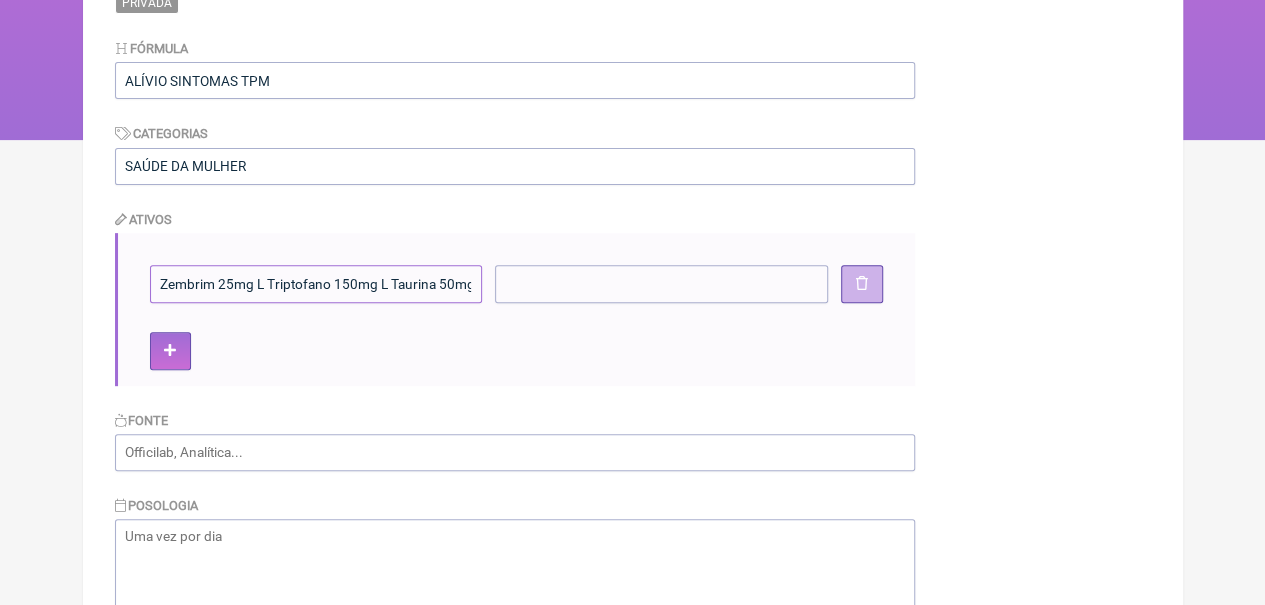 scroll, scrollTop: 0, scrollLeft: 572, axis: horizontal 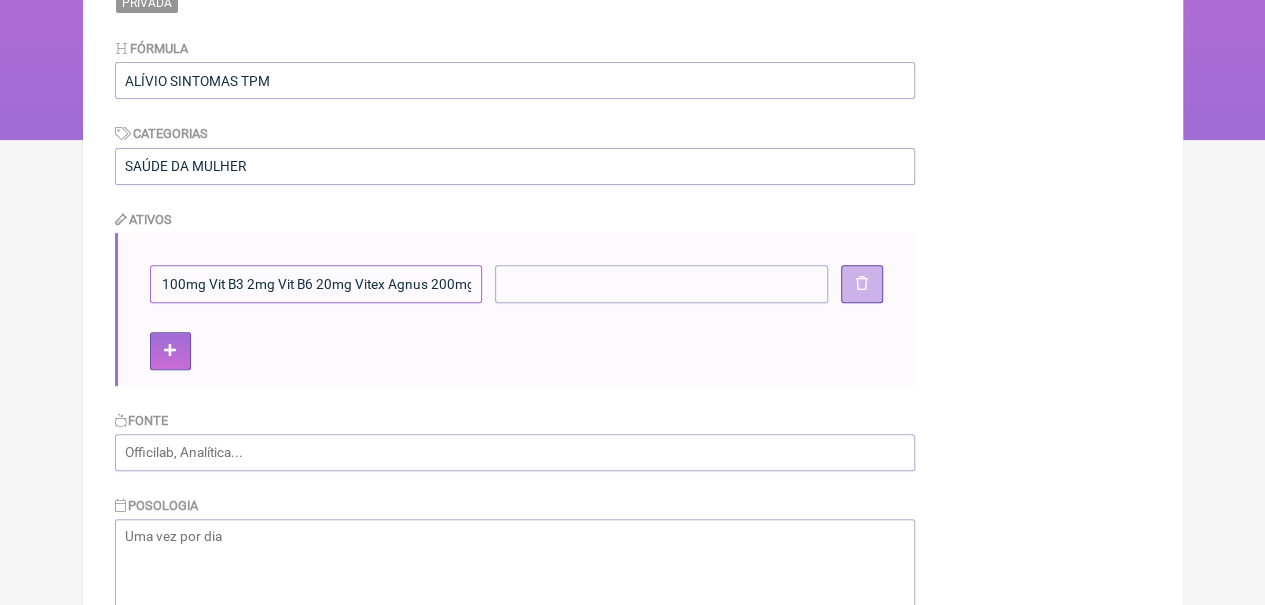 type on "Zembrim 25mg L Triptofano 150mg L Taurina 50mg Magnesio Quelado 100mg Calcio Quelado 100mg Vit B3 2mg Vit B6 20mg Vitex Agnus 200mg" 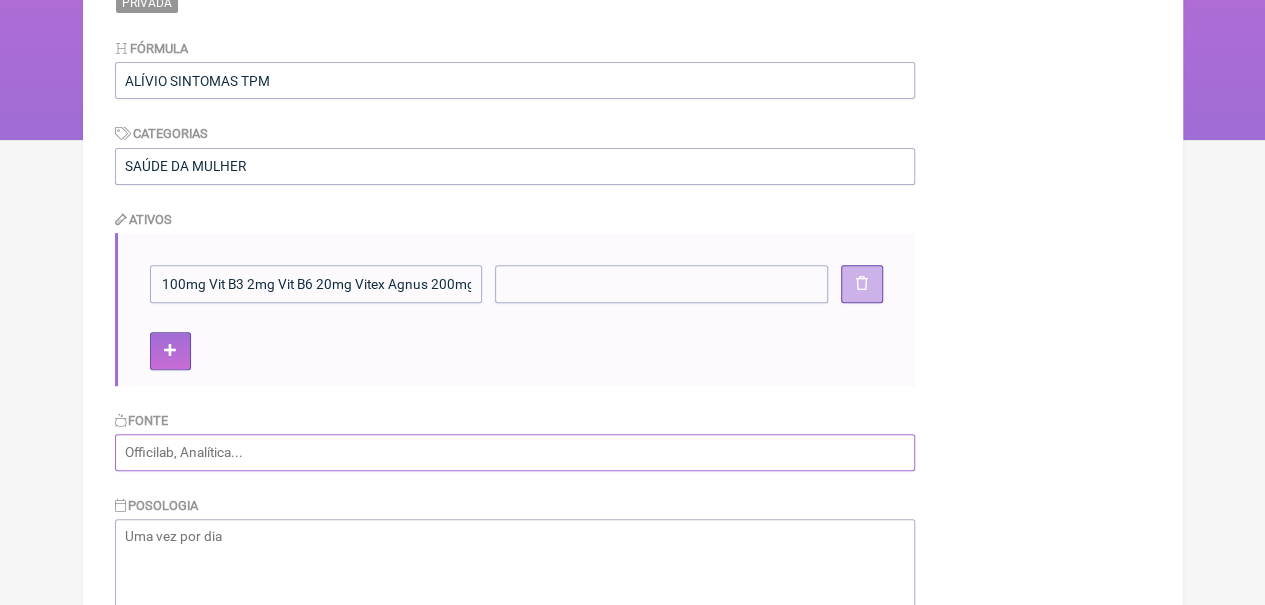 click at bounding box center [515, 452] 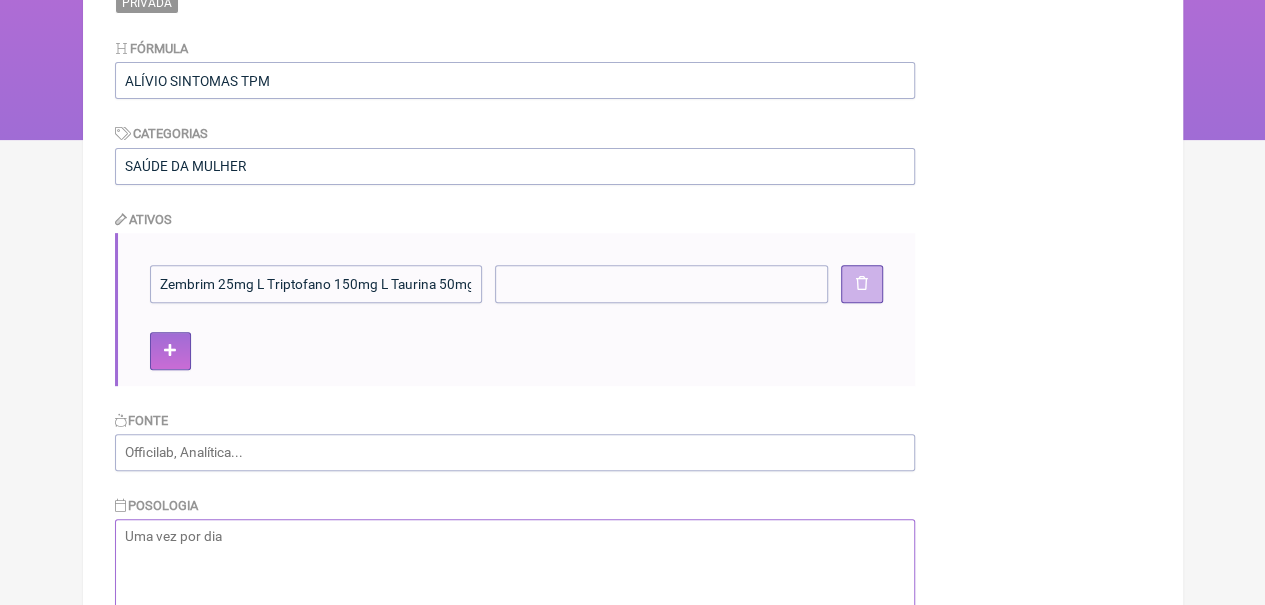 click at bounding box center (515, 619) 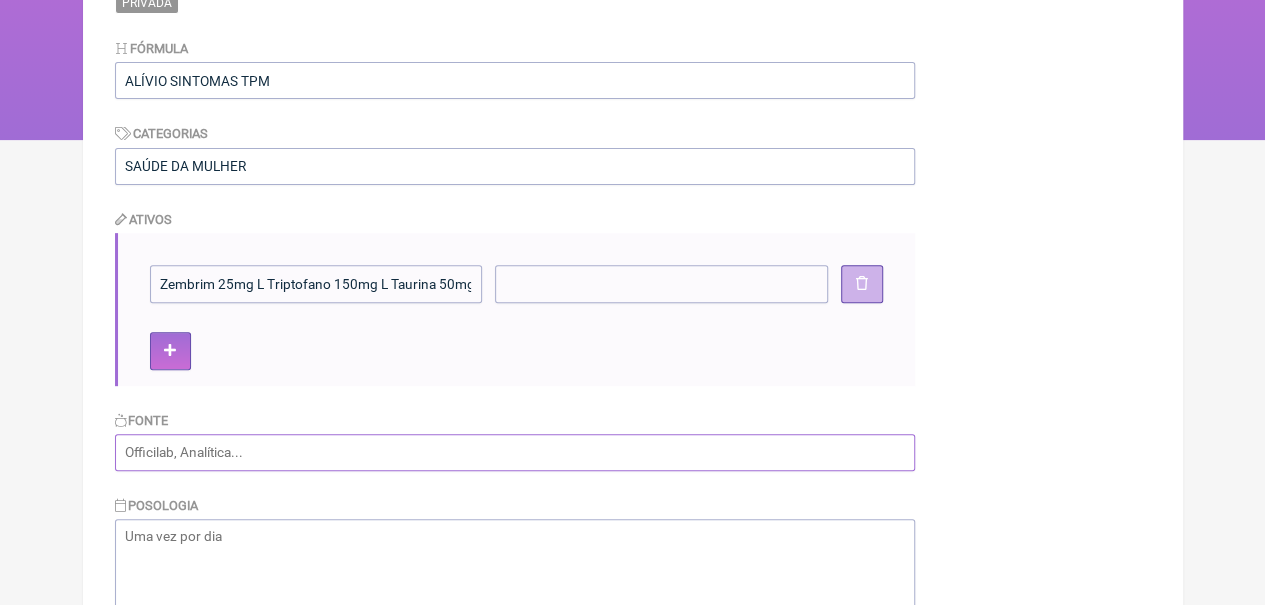 click at bounding box center [515, 452] 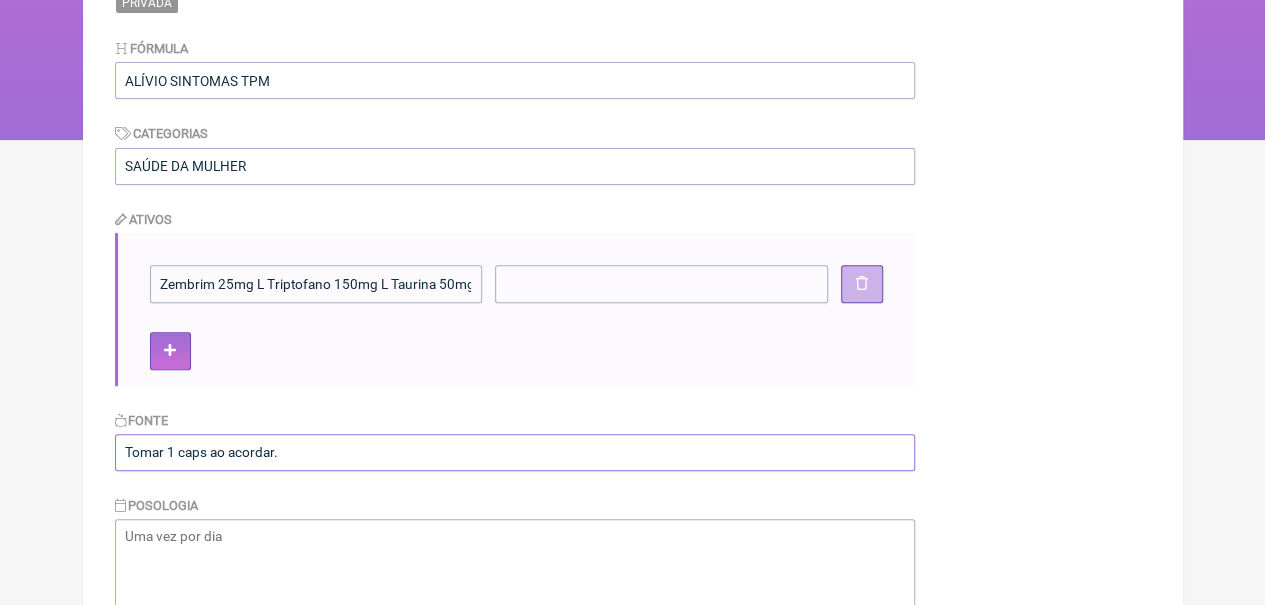 drag, startPoint x: 339, startPoint y: 458, endPoint x: 96, endPoint y: 452, distance: 243.07407 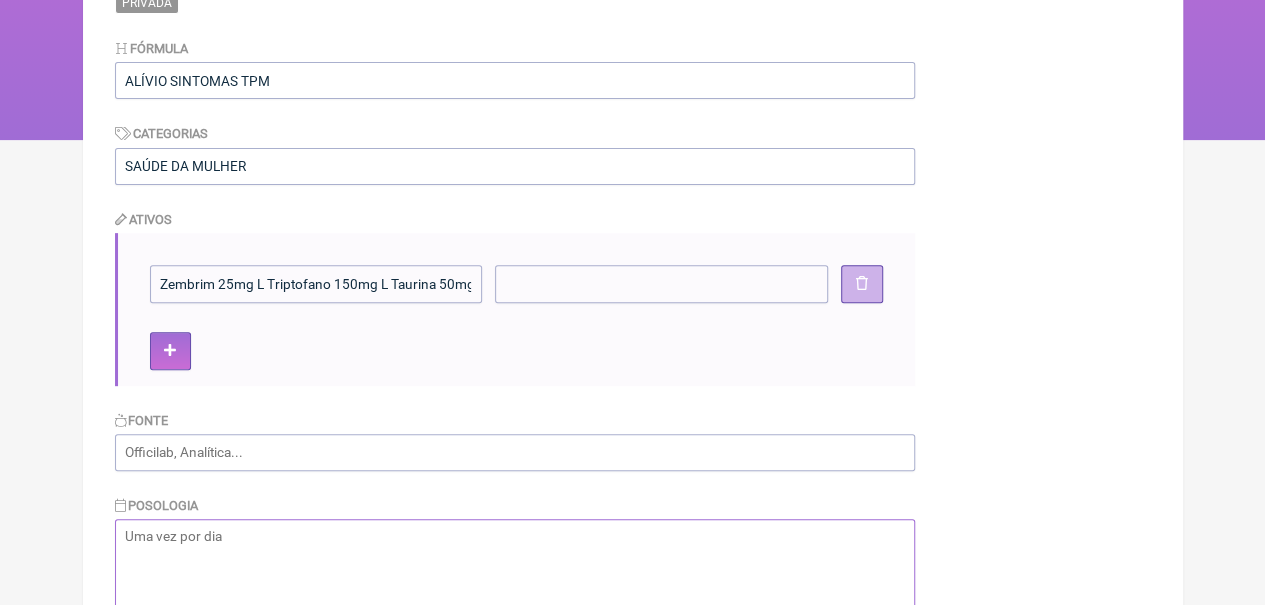 click at bounding box center [515, 619] 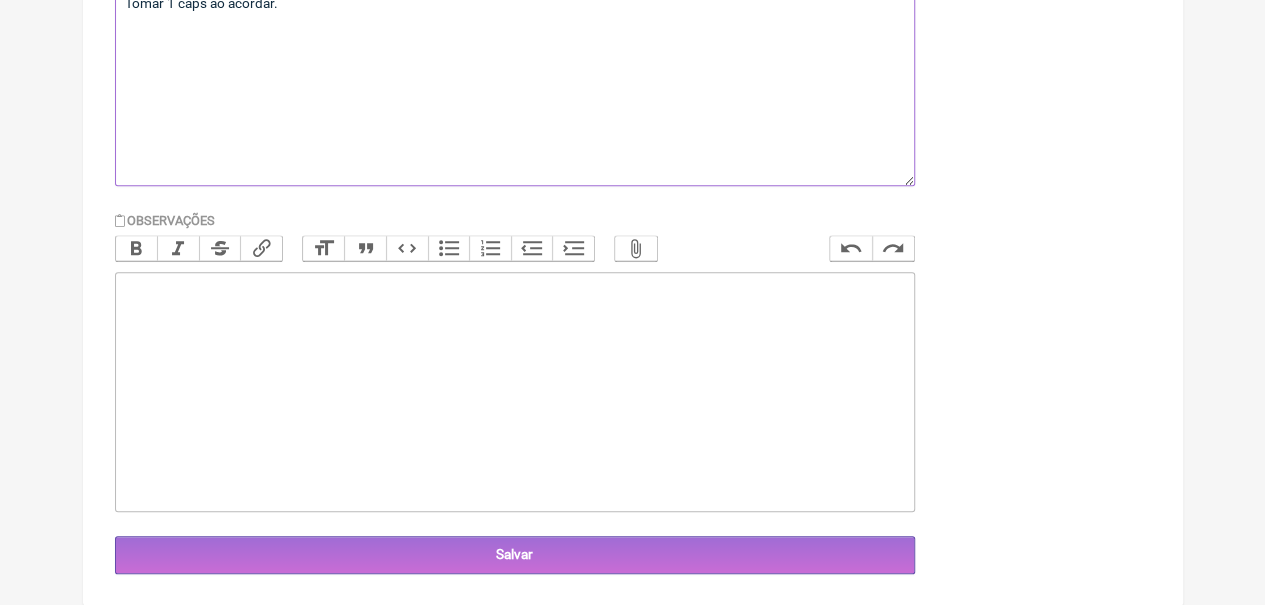 scroll, scrollTop: 796, scrollLeft: 0, axis: vertical 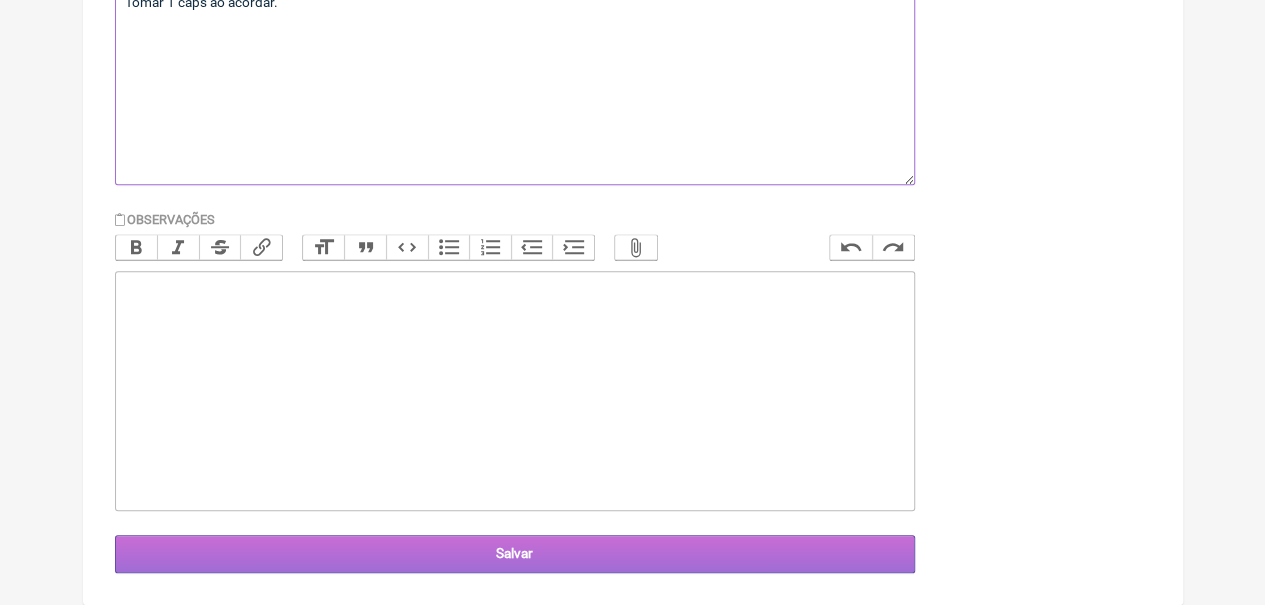 type on "Tomar 1 caps ao acordar." 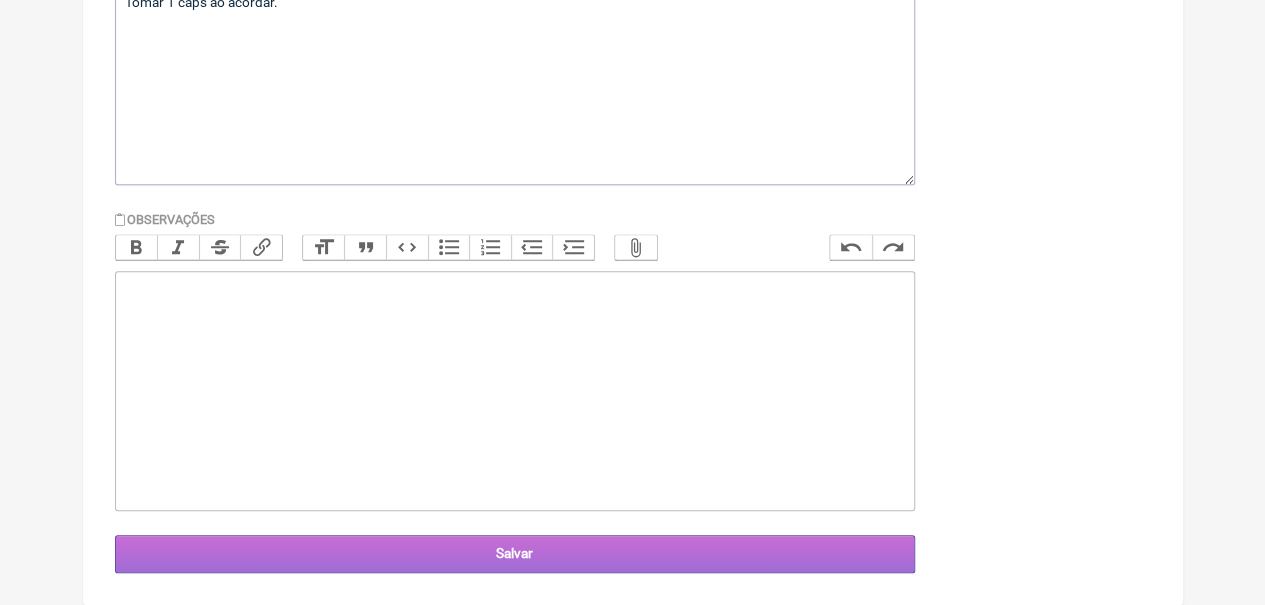 click on "Salvar" at bounding box center (515, 553) 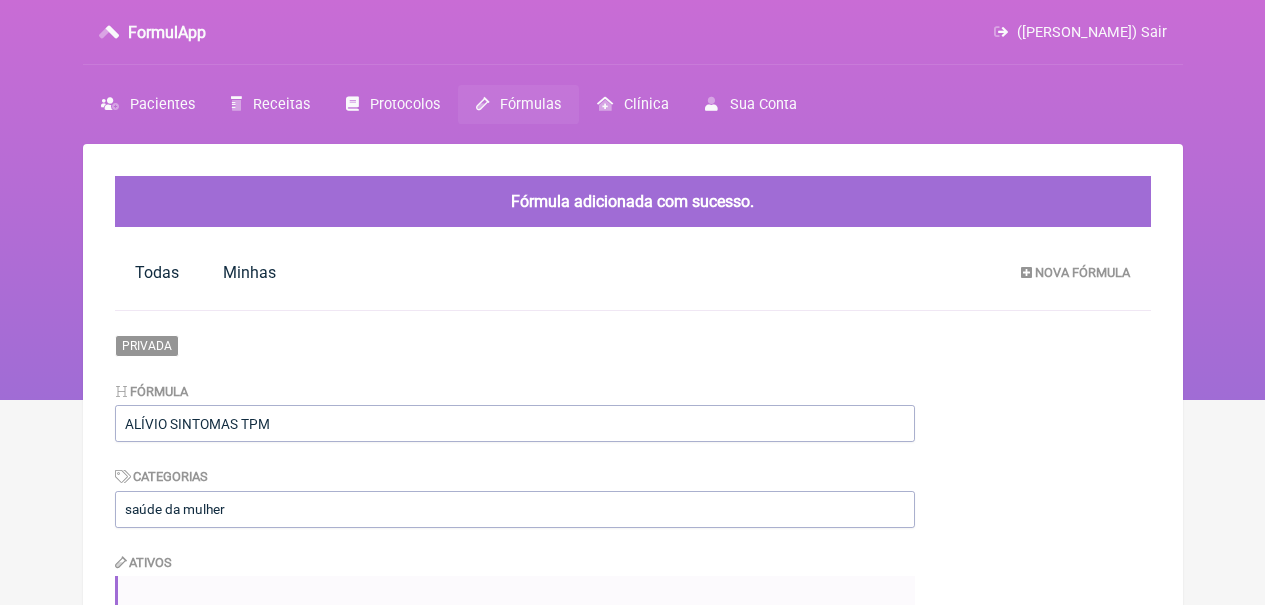 scroll, scrollTop: 0, scrollLeft: 0, axis: both 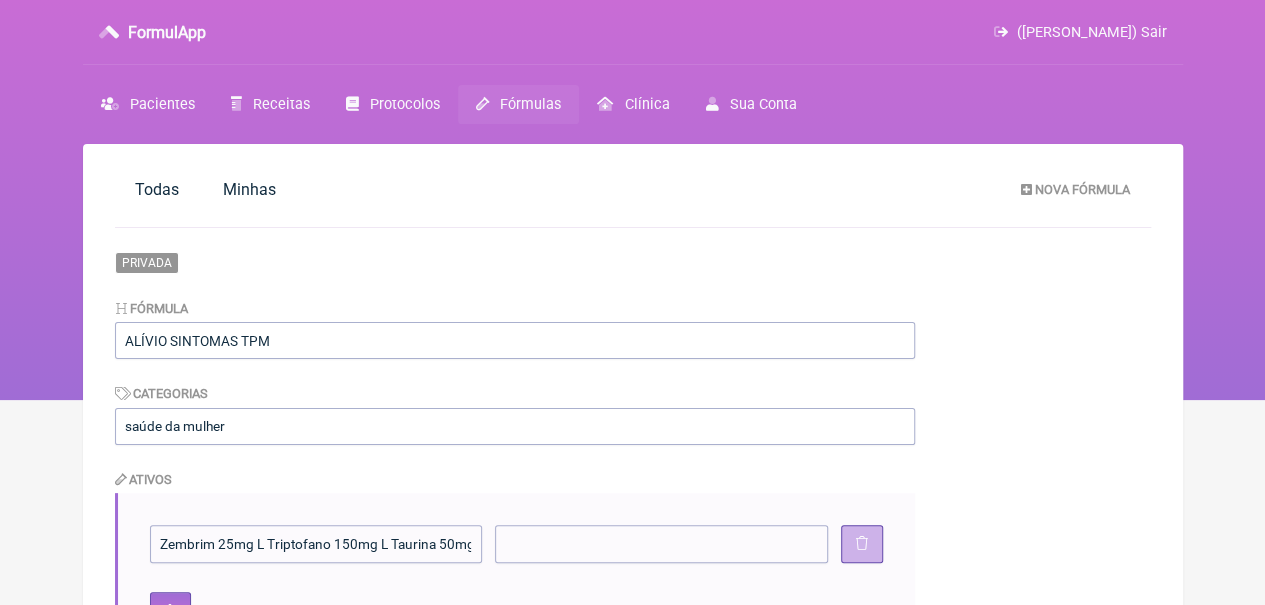 click on "Fórmulas" at bounding box center (530, 104) 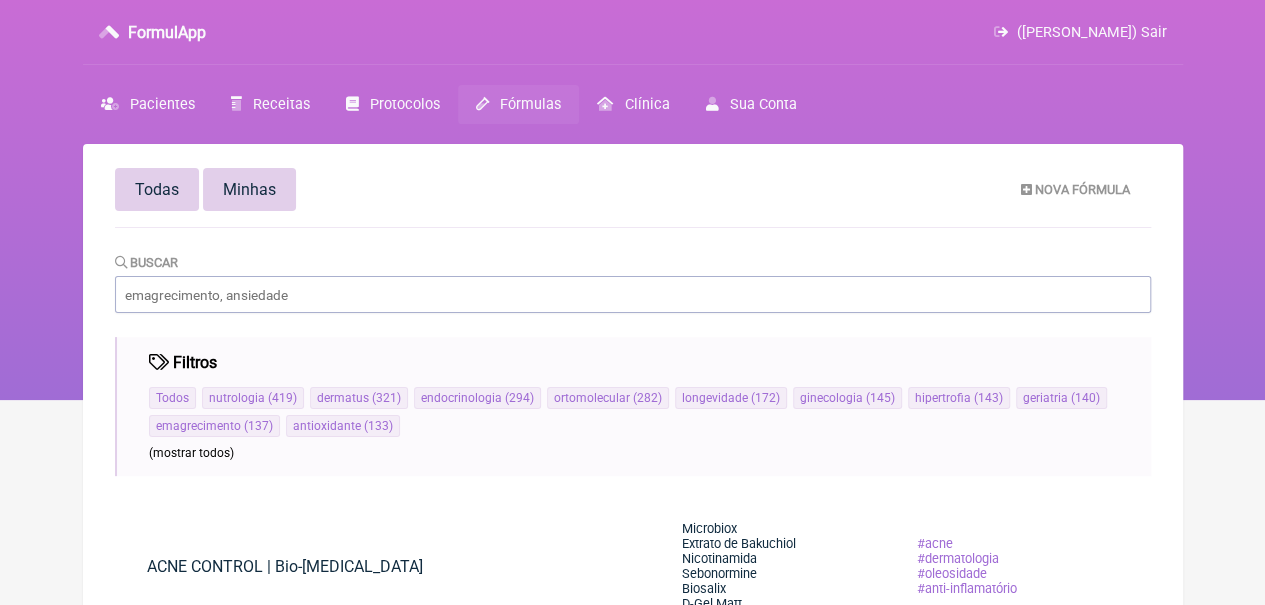 click on "Minhas" at bounding box center (249, 189) 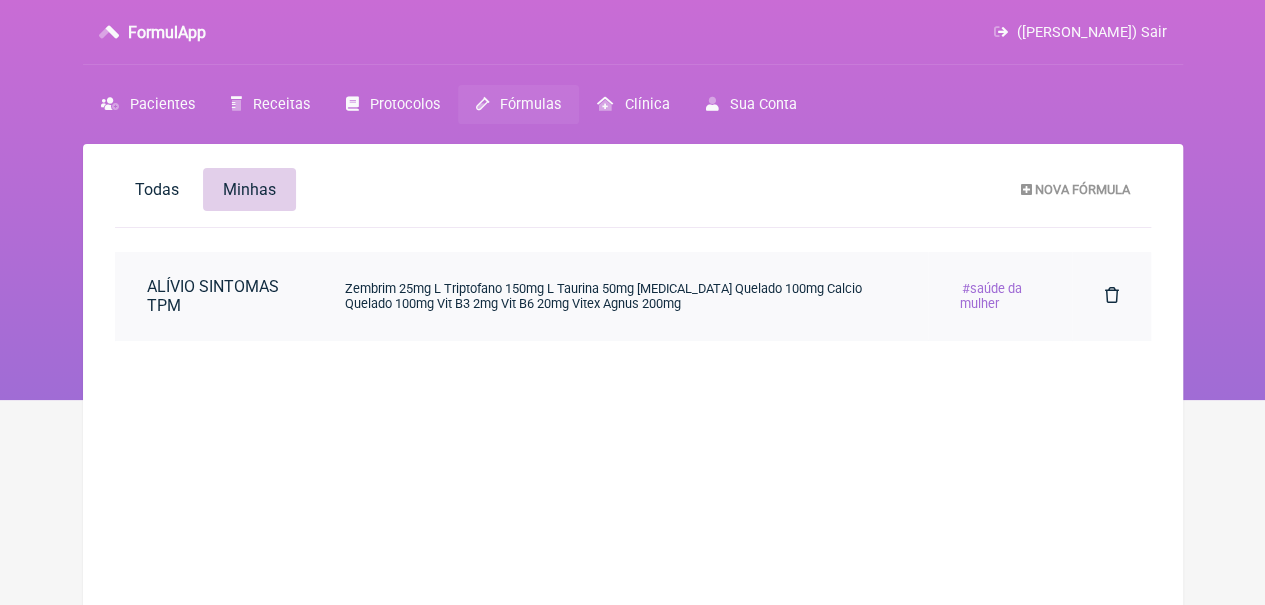 click on "Zembrim 25mg L Triptofano 150mg L Taurina 50mg Magnesio Quelado 100mg Calcio Quelado 100mg Vit B3 2mg Vit B6 20mg Vitex Agnus 200mg" at bounding box center [602, 296] 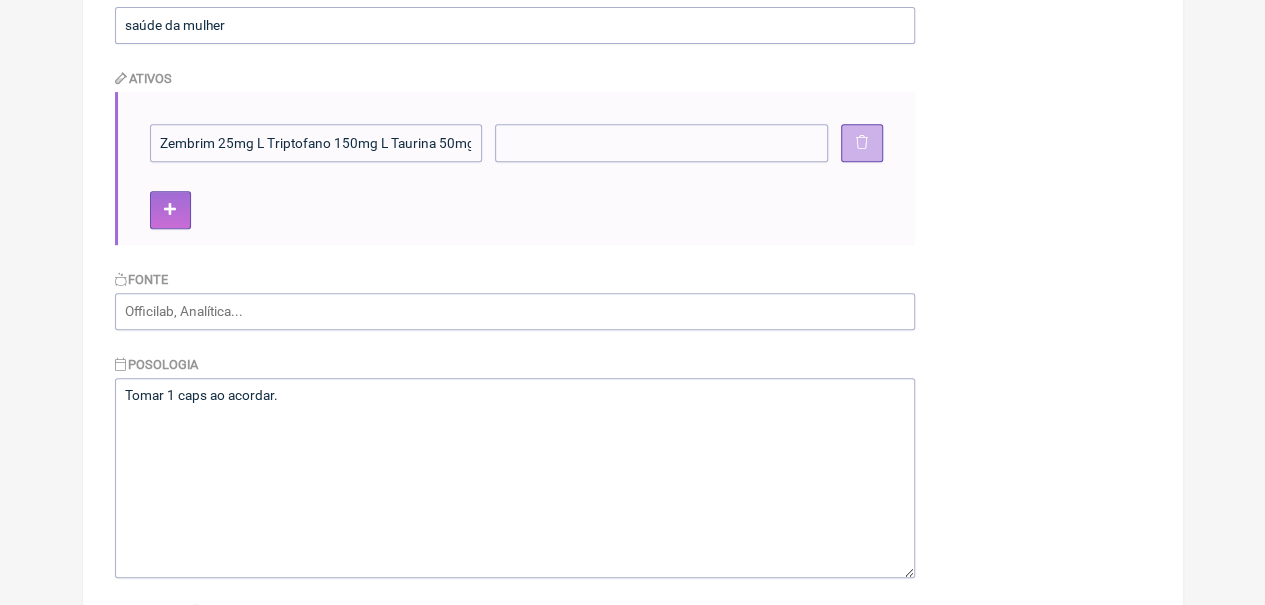 scroll, scrollTop: 324, scrollLeft: 0, axis: vertical 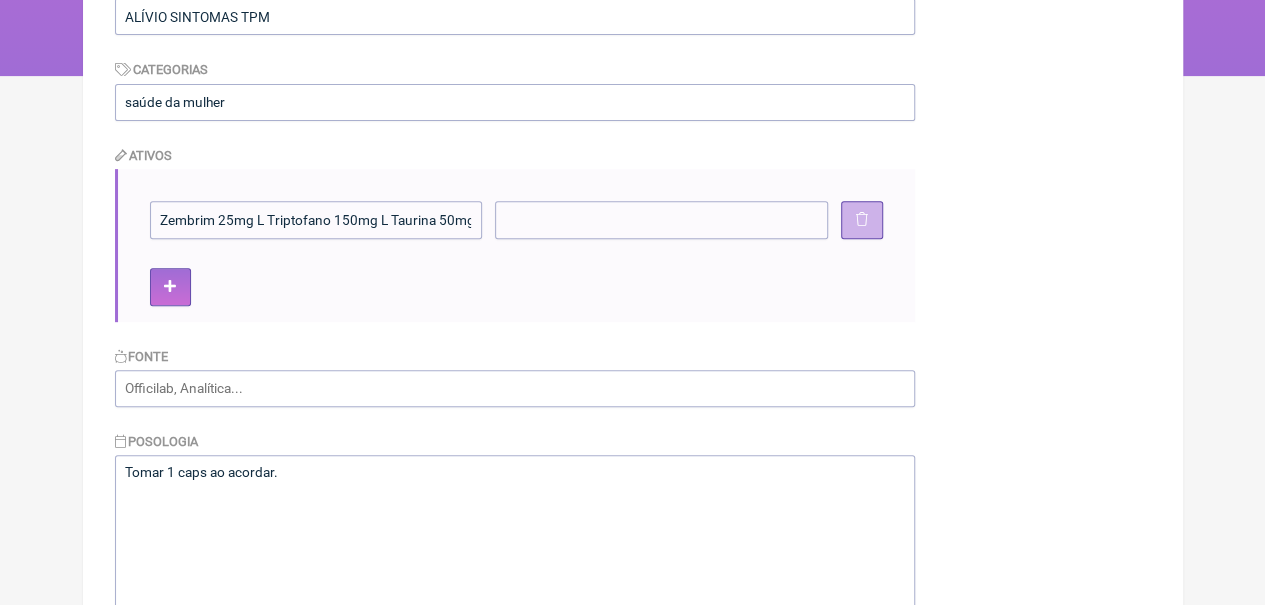 click on "FormulApp
(Daniela Altoé) Sair
Pacientes
Receitas
Protocolos
Fórmulas
Clínica
Sua Conta
Todas
Minhas
Nova Fórmula
Privada
Fórmula
ALÍVIO SINTOMAS TPM
Categorias
saúde da mulher
Ativos
Fonte" at bounding box center (632, -124) 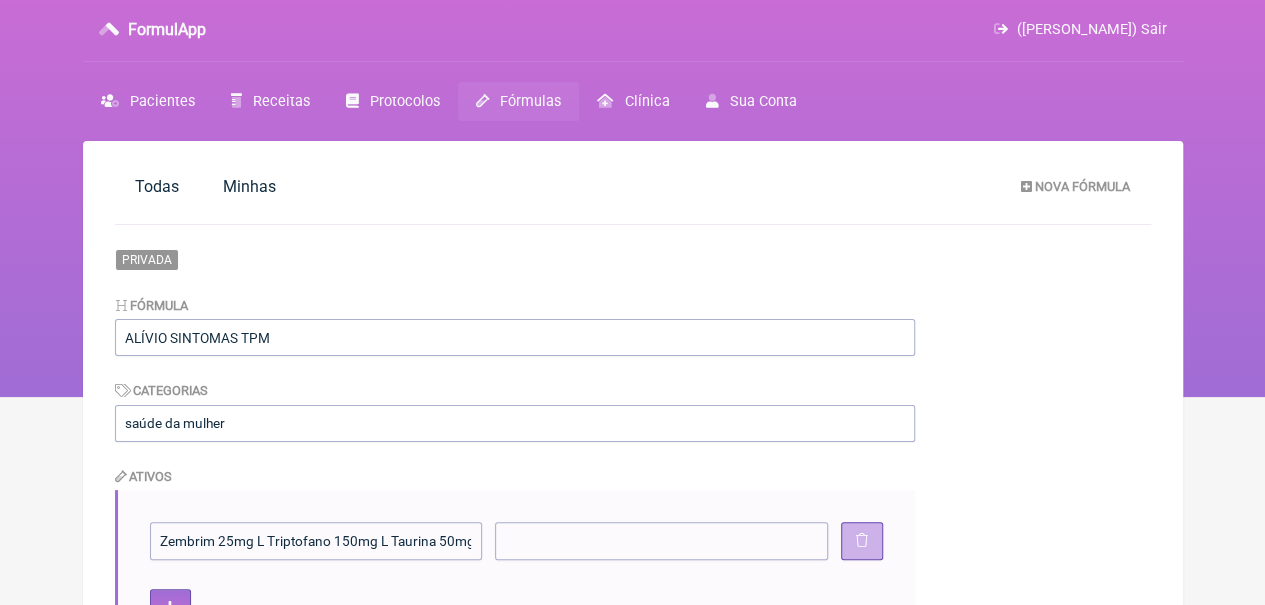 scroll, scrollTop: 0, scrollLeft: 0, axis: both 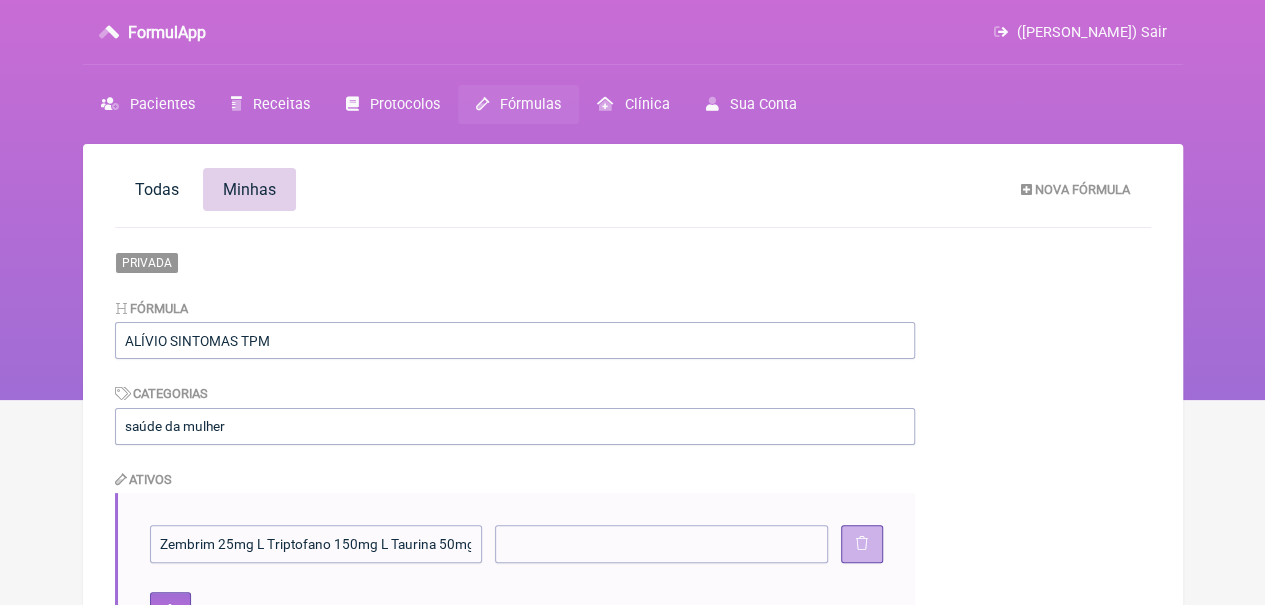 click on "Minhas" at bounding box center [249, 189] 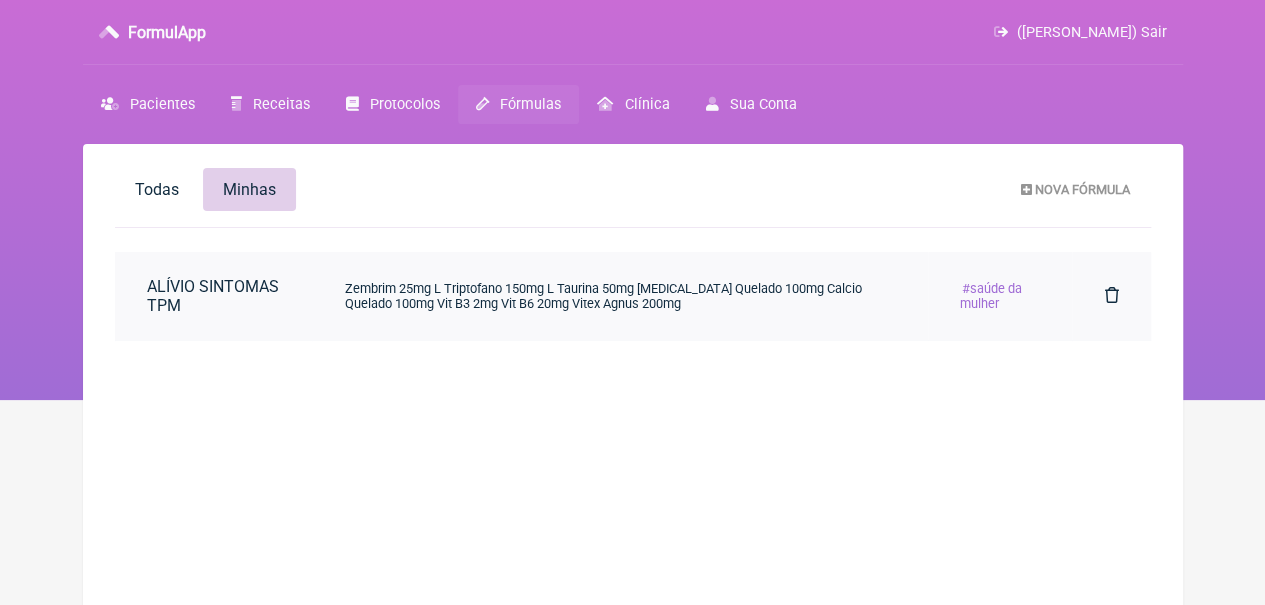 click on "Zembrim 25mg L Triptofano 150mg L Taurina 50mg Magnesio Quelado 100mg Calcio Quelado 100mg Vit B3 2mg Vit B6 20mg Vitex Agnus 200mg" at bounding box center (620, 296) 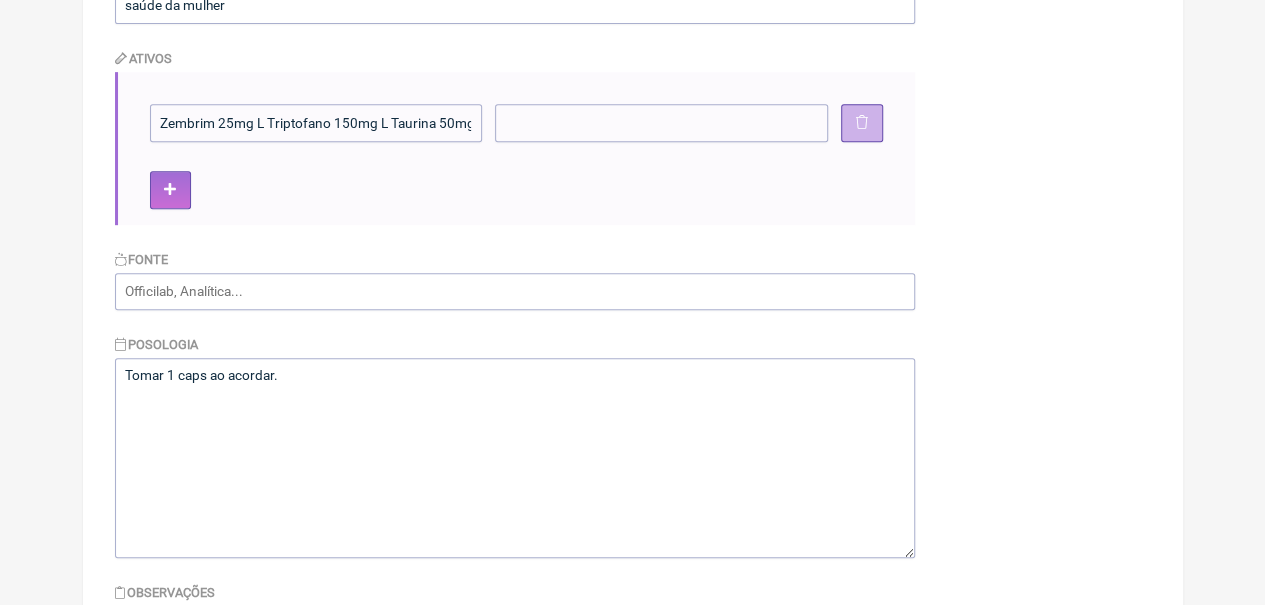 scroll, scrollTop: 426, scrollLeft: 0, axis: vertical 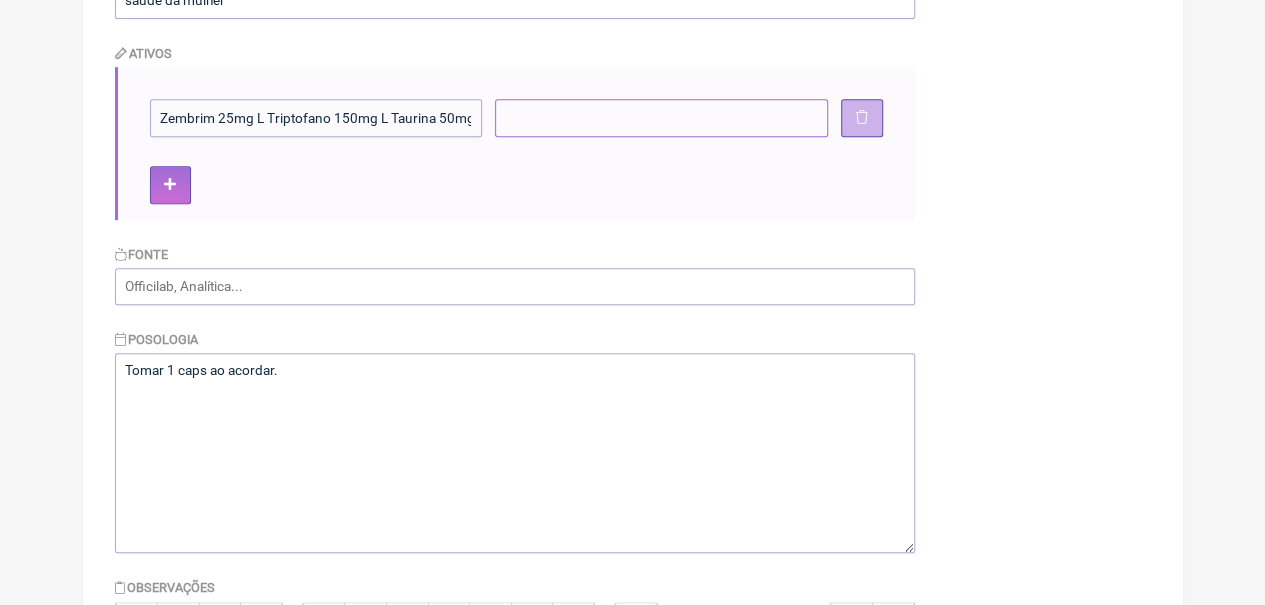 click at bounding box center (661, 117) 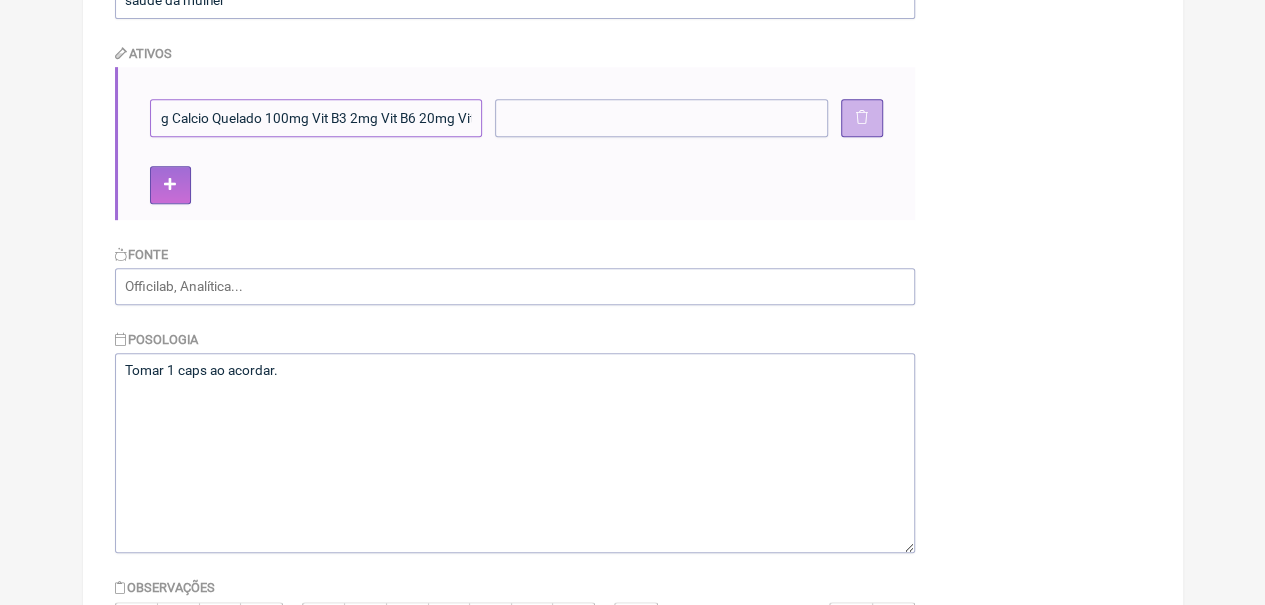 scroll, scrollTop: 0, scrollLeft: 572, axis: horizontal 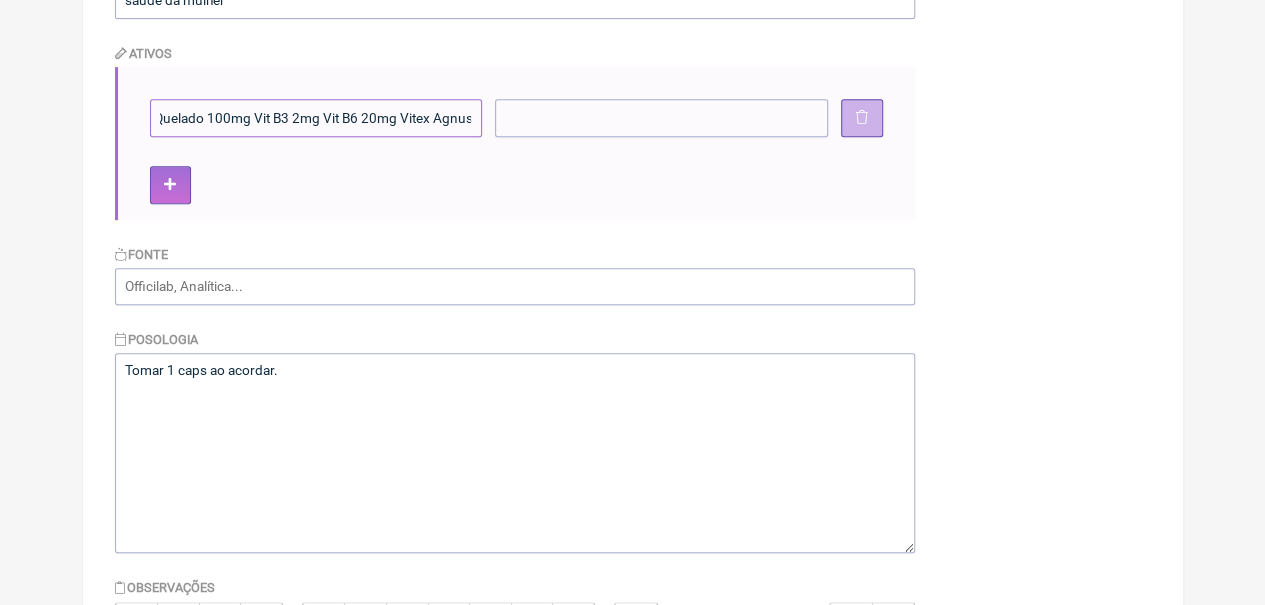 drag, startPoint x: 258, startPoint y: 117, endPoint x: 489, endPoint y: 133, distance: 231.55345 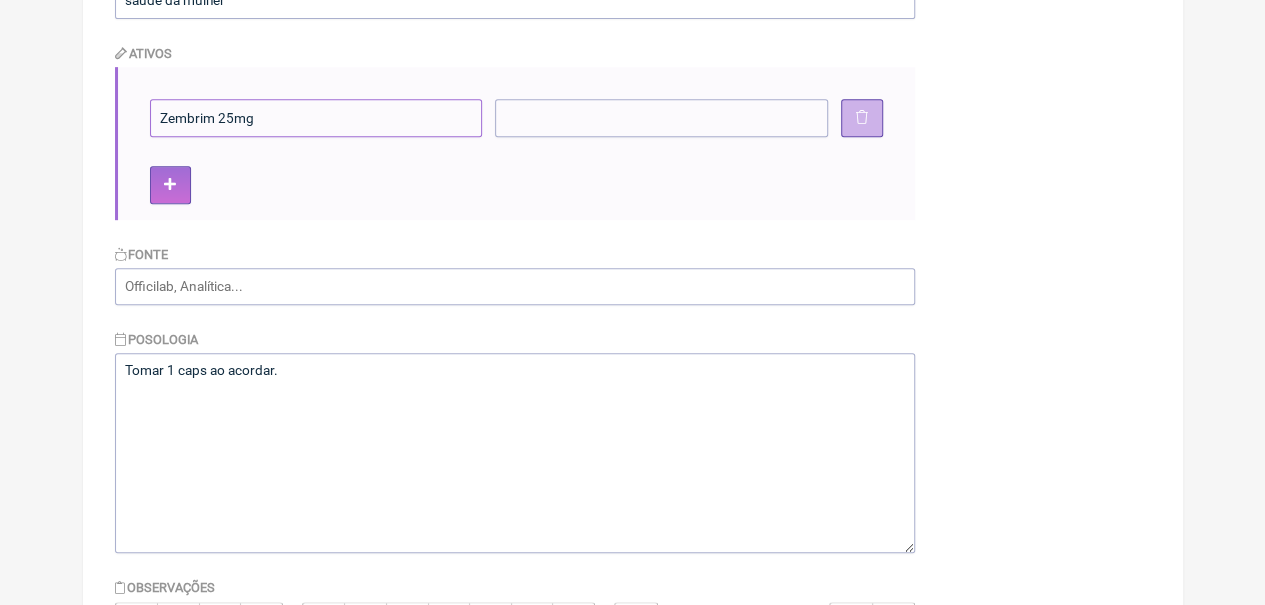 scroll, scrollTop: 0, scrollLeft: 0, axis: both 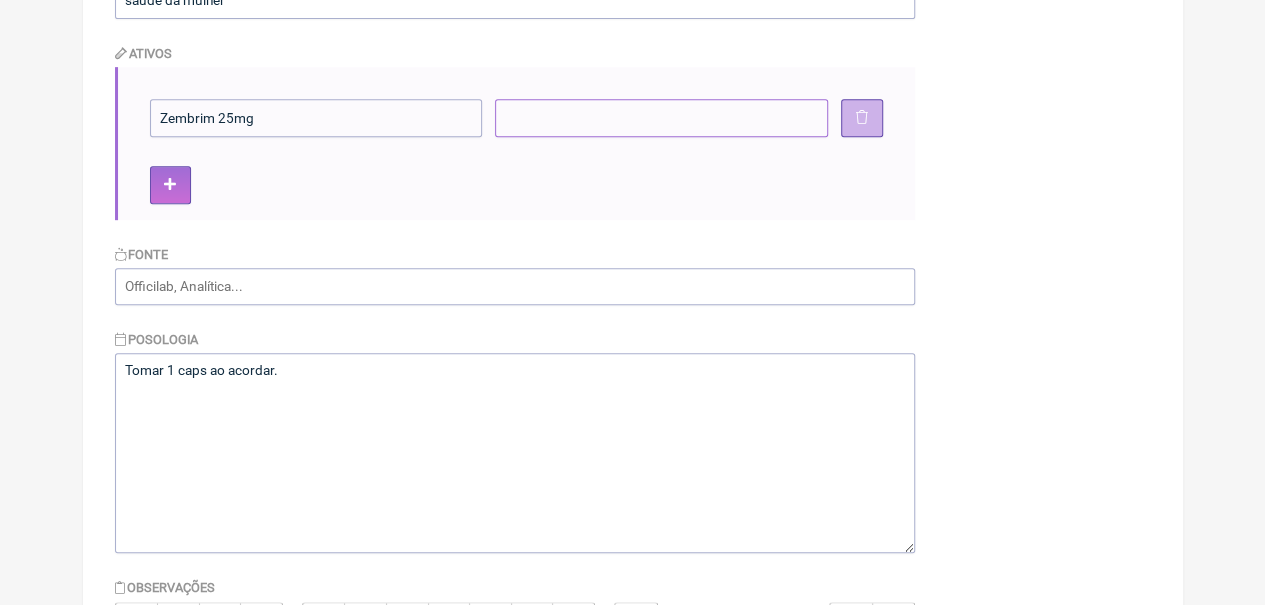 click at bounding box center (661, 117) 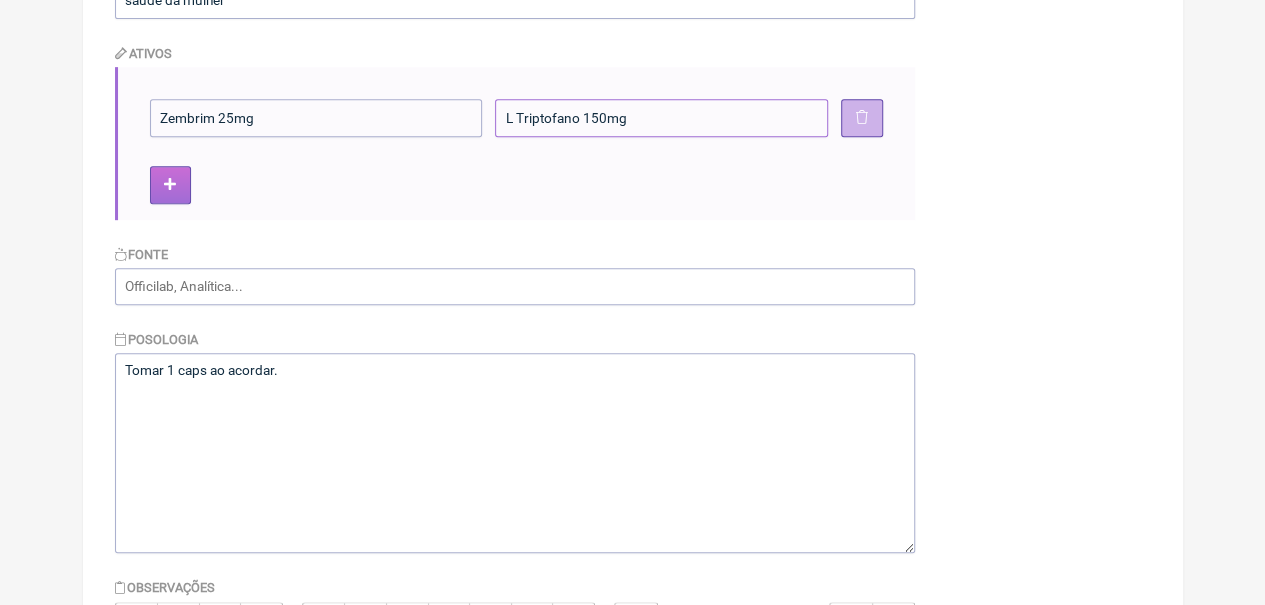 type on "L Triptofano 150mg" 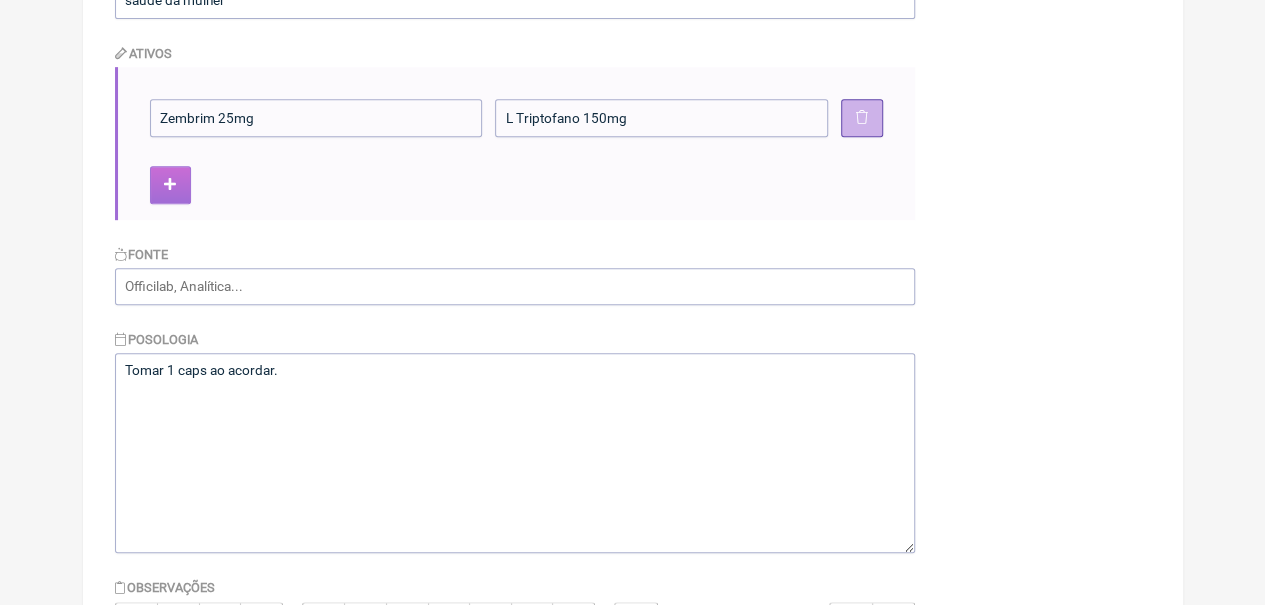 click at bounding box center [170, 185] 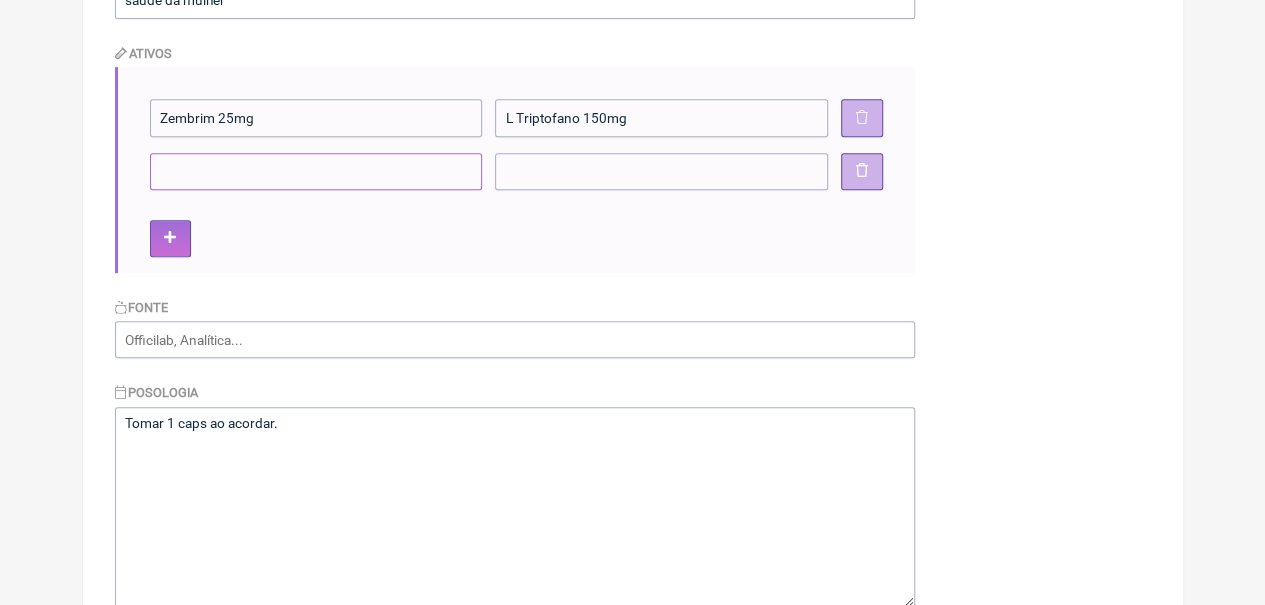 click at bounding box center (316, 171) 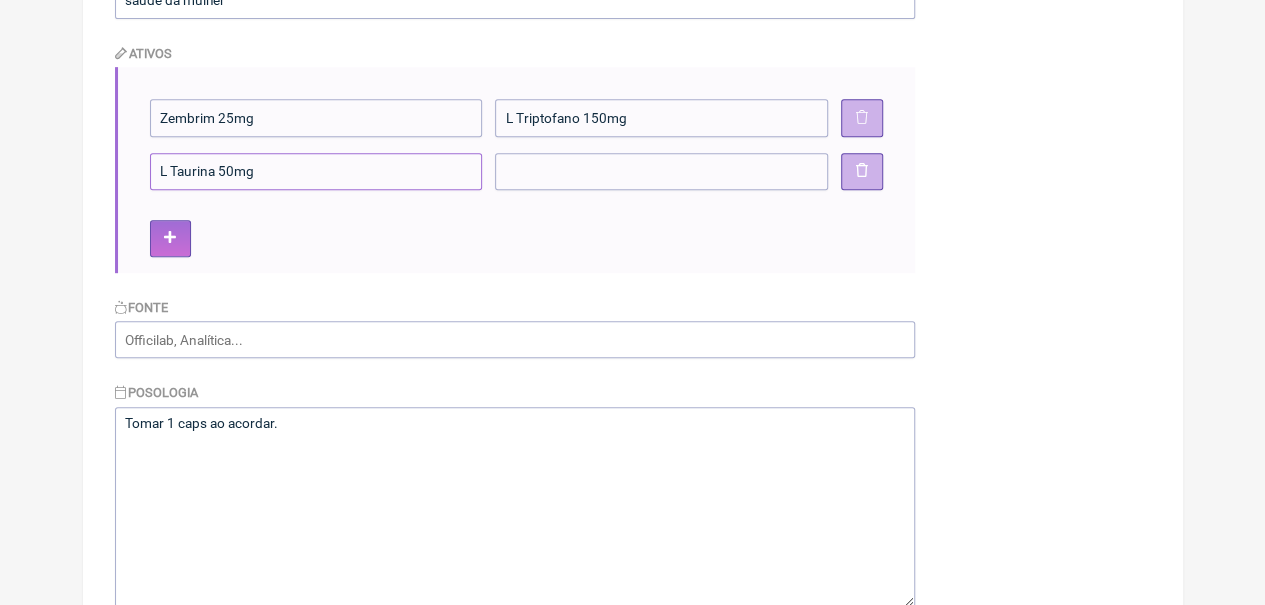 type on "L Taurina 50mg" 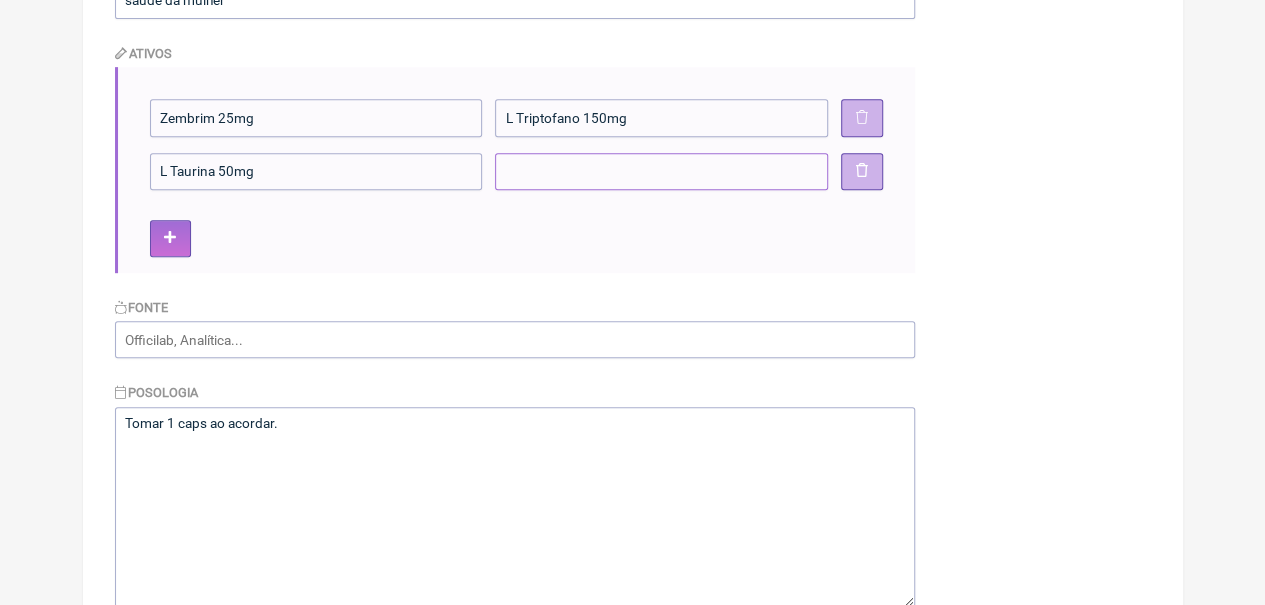 click at bounding box center [661, 171] 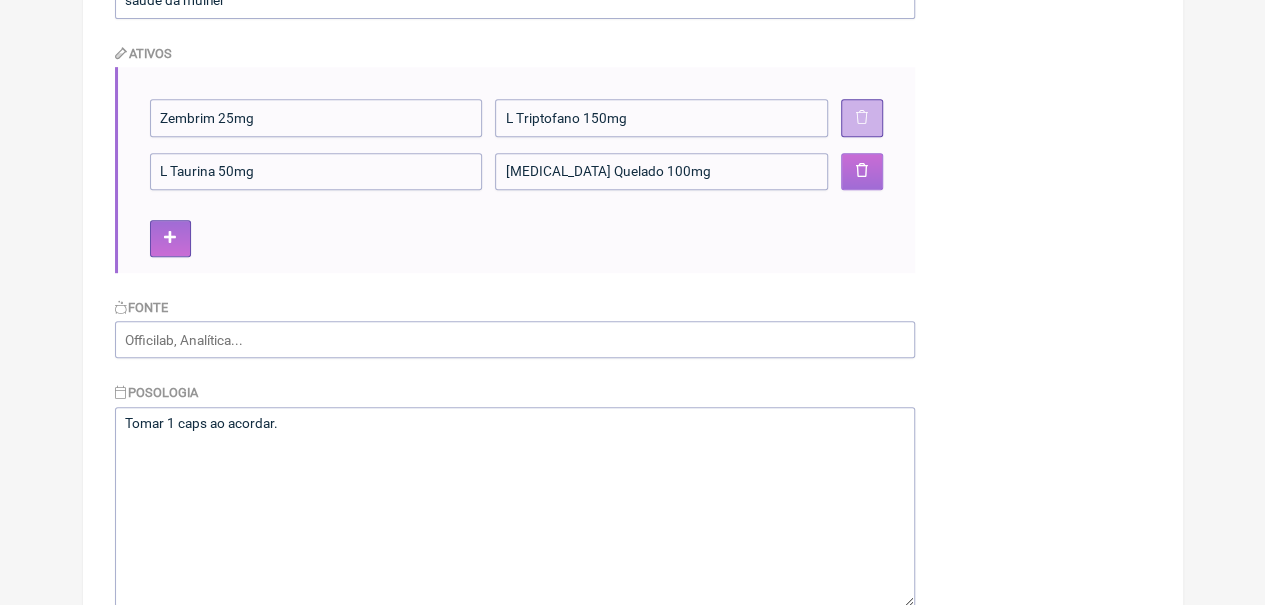 click at bounding box center [862, 171] 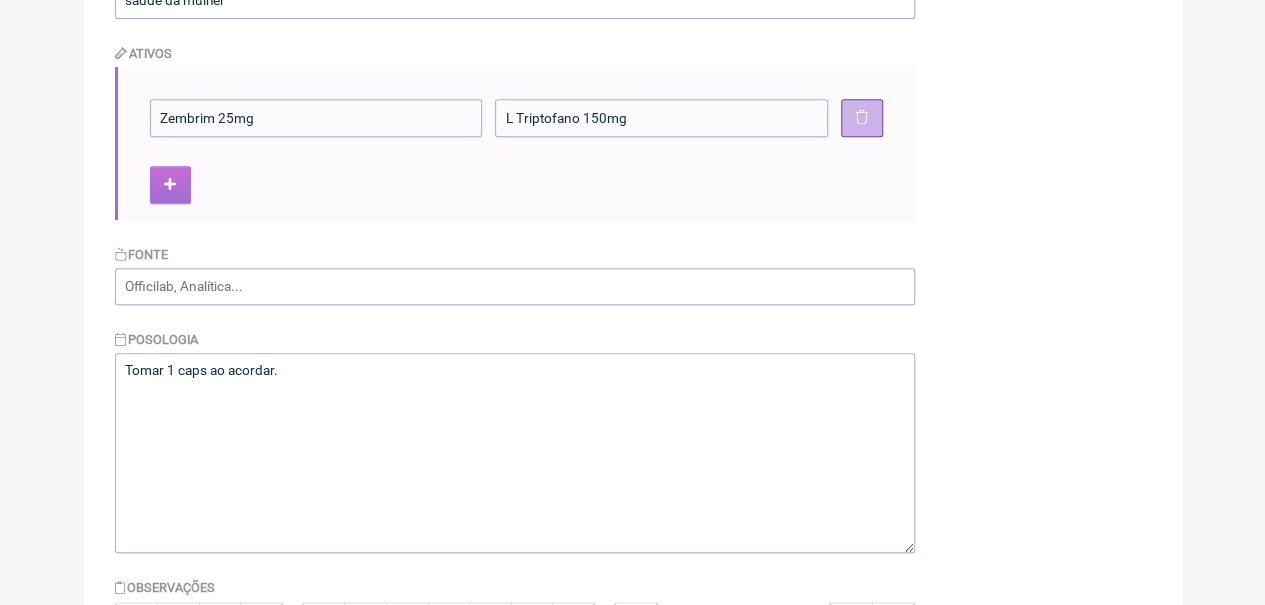 click at bounding box center (170, 184) 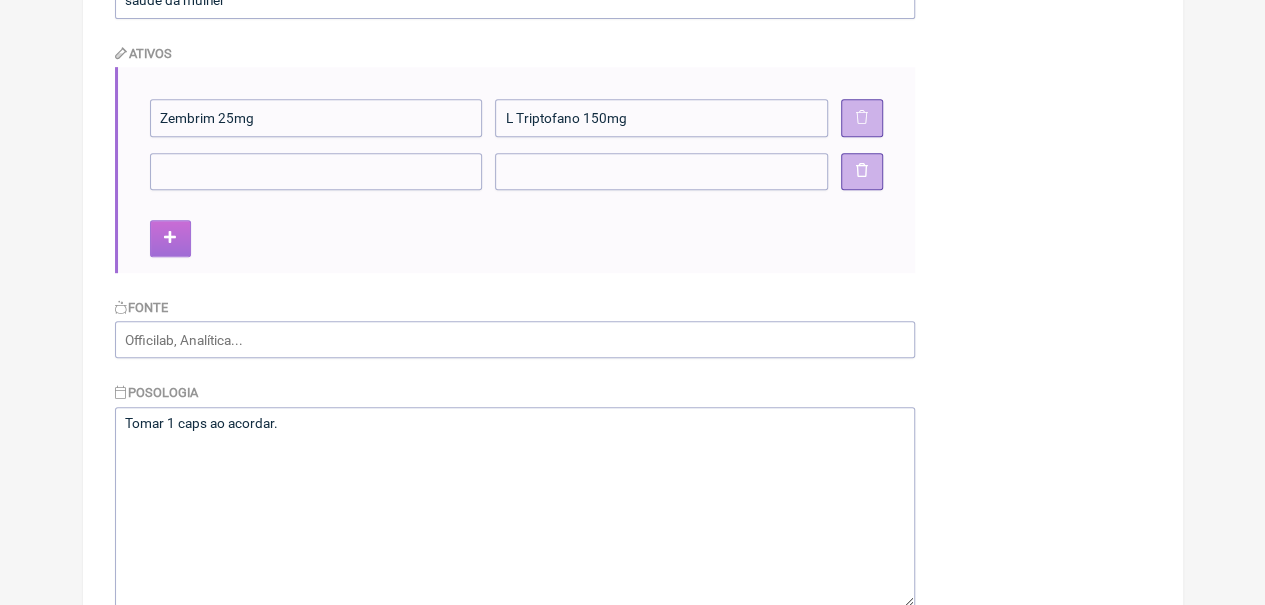 click at bounding box center [170, 238] 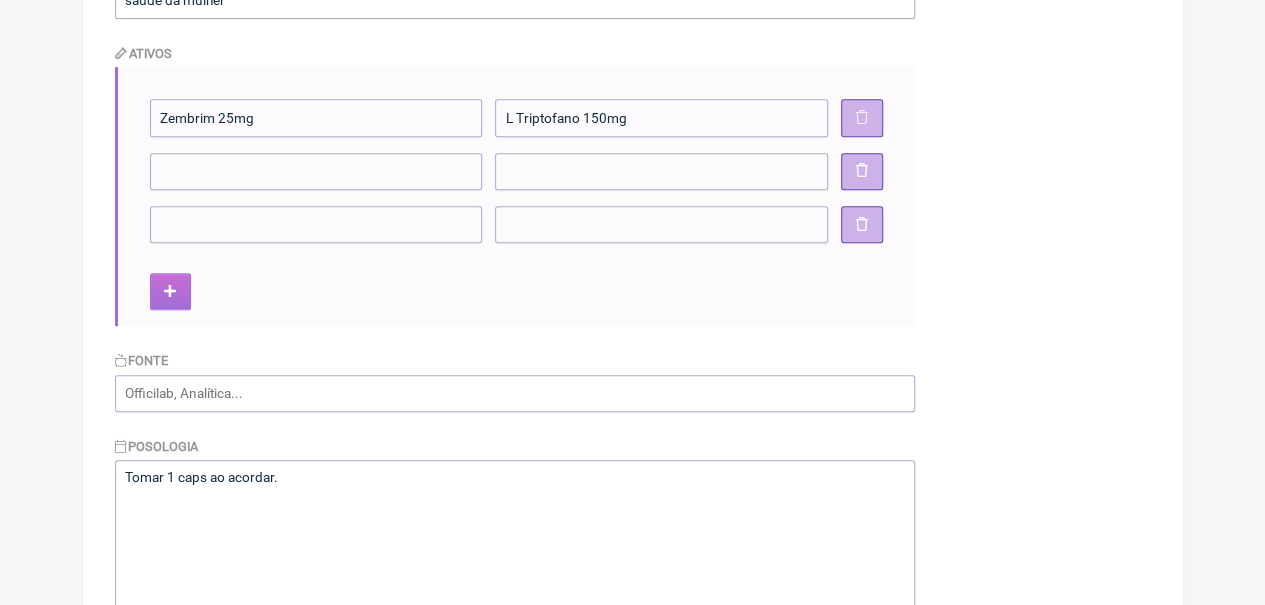click at bounding box center (170, 292) 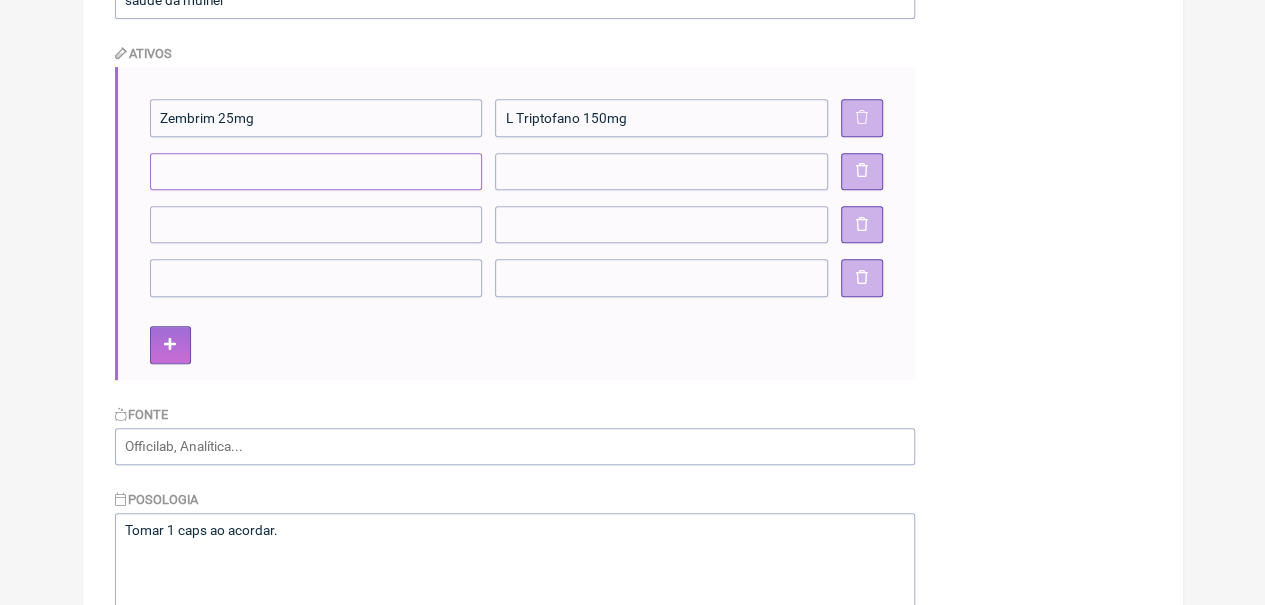 click at bounding box center (316, 171) 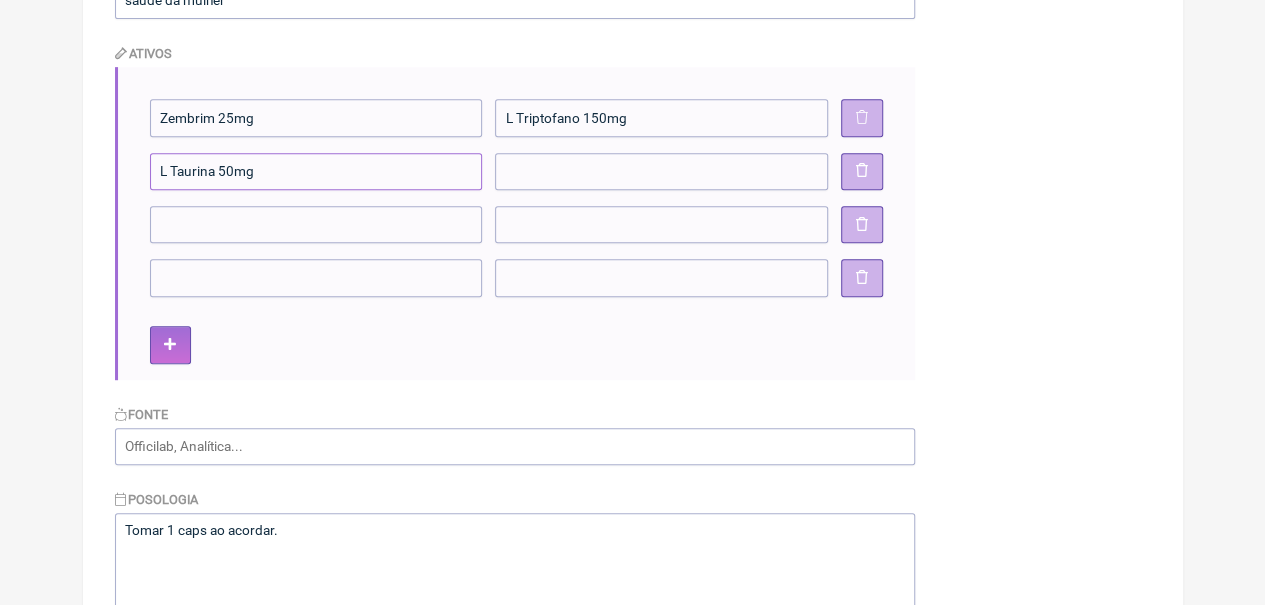 type on "L Taurina 50mg" 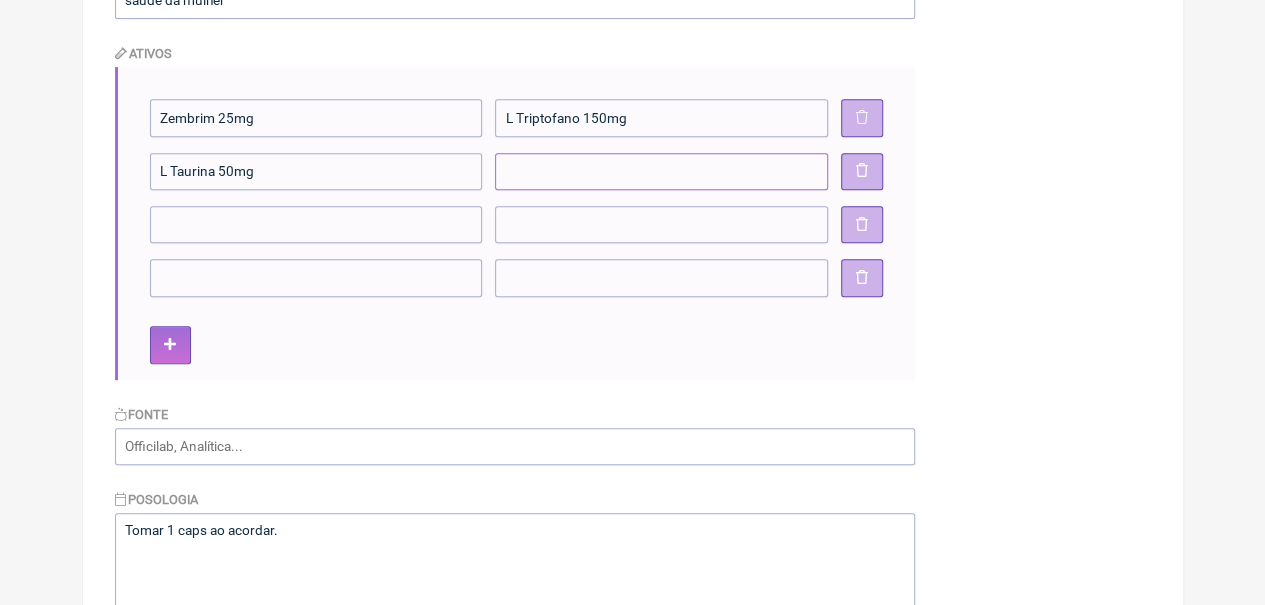 click at bounding box center [661, 171] 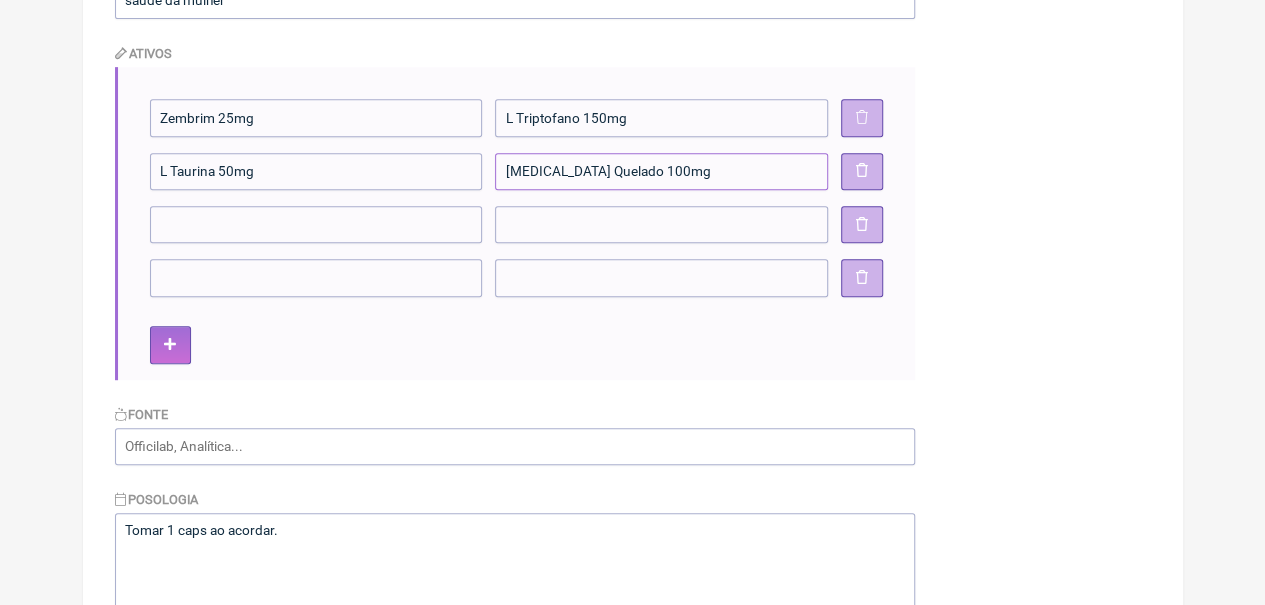 type on "Magnesio Quelado 100mg" 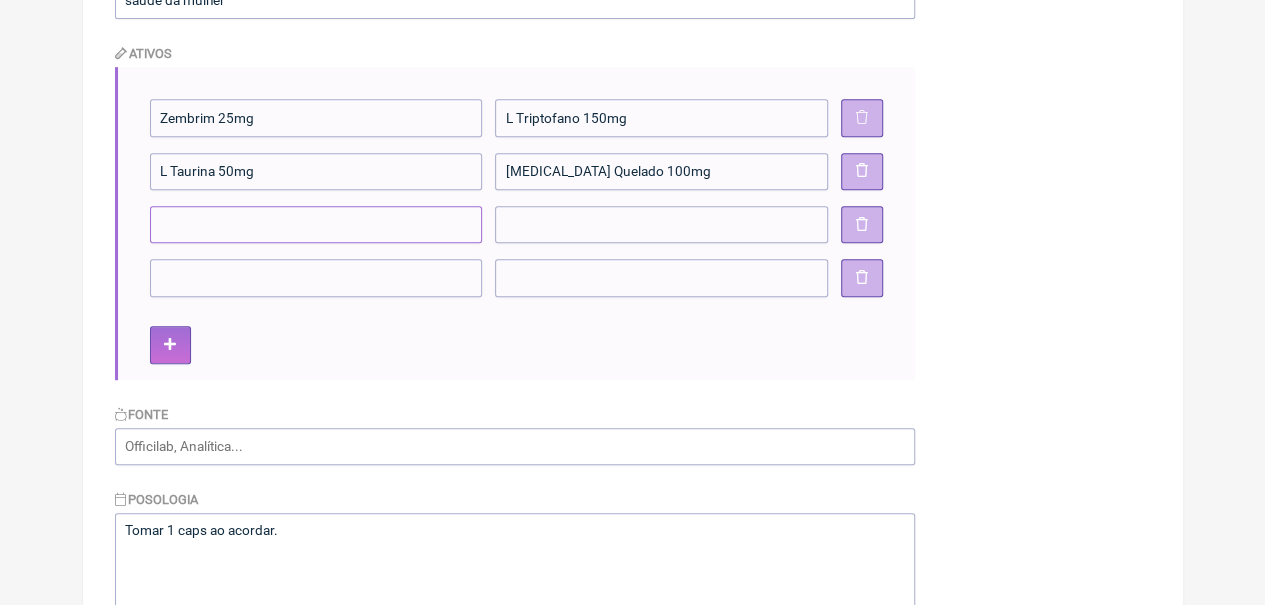 click at bounding box center (316, 224) 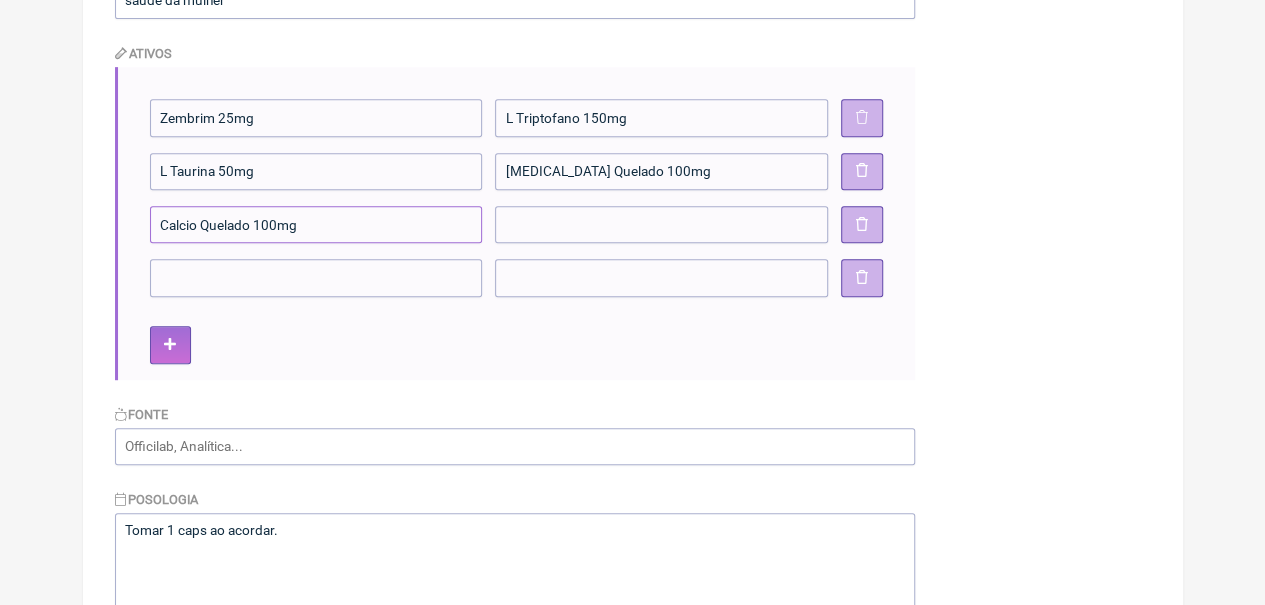 type on "Calcio Quelado 100mg" 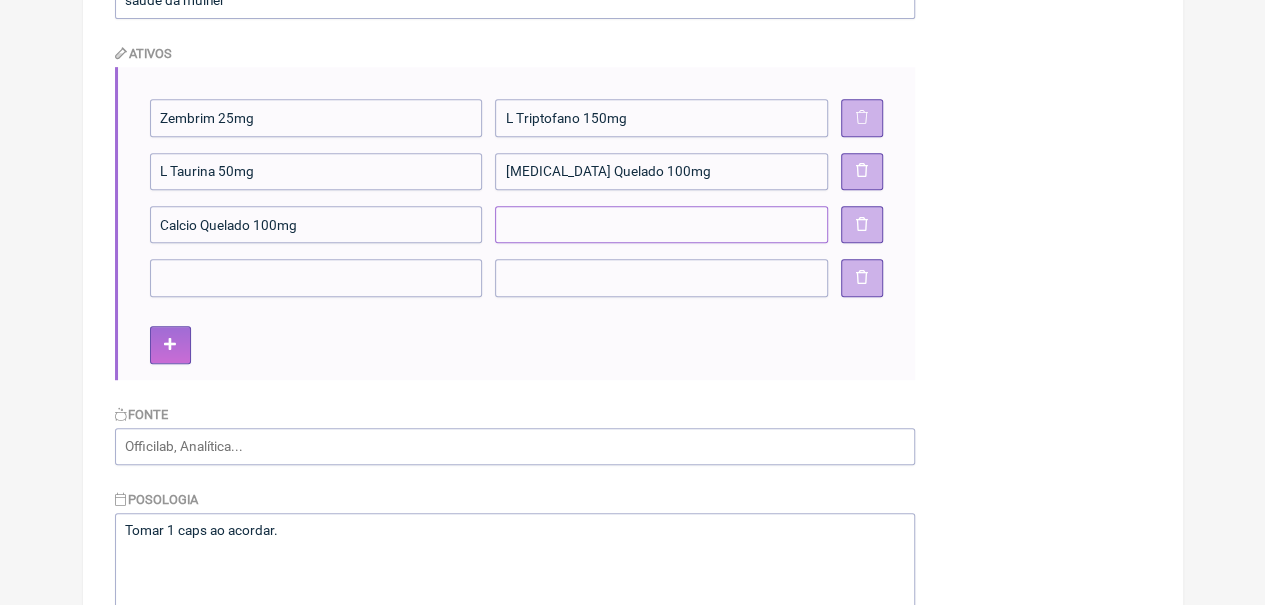 click at bounding box center [661, 224] 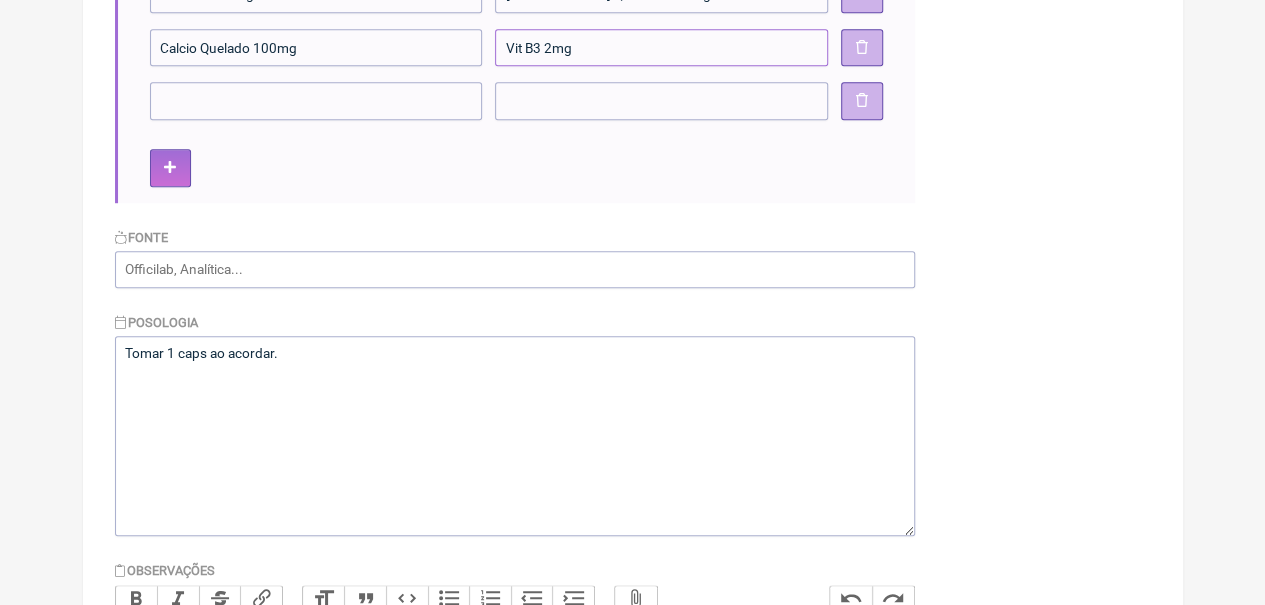 scroll, scrollTop: 660, scrollLeft: 0, axis: vertical 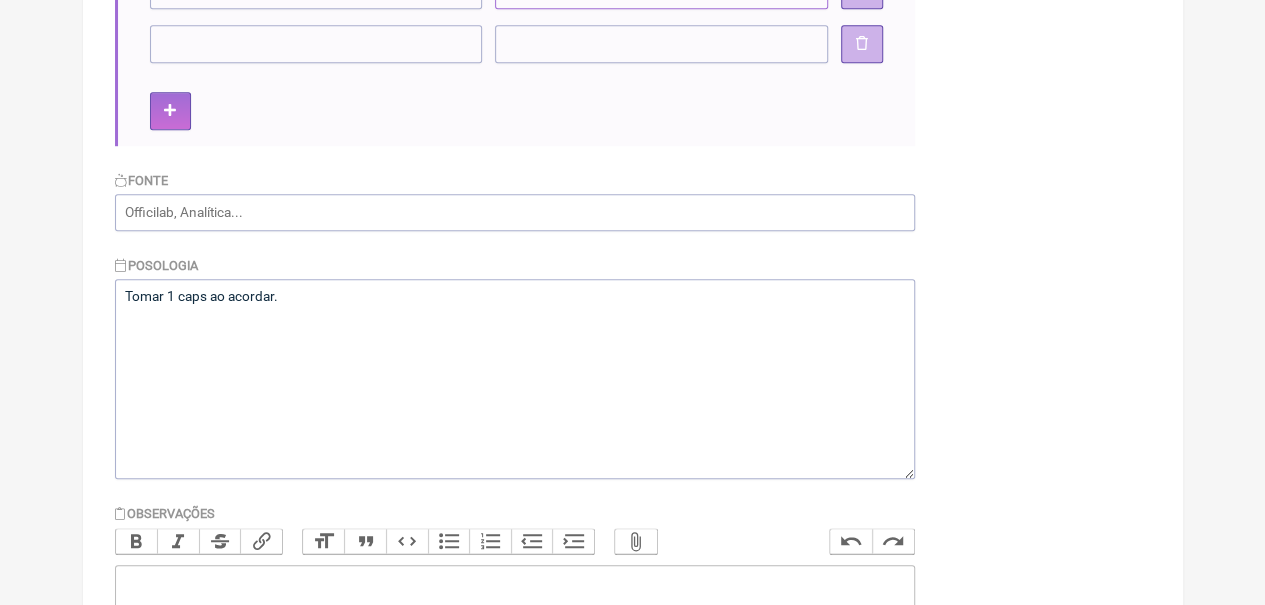 type on "Vit B3 2mg" 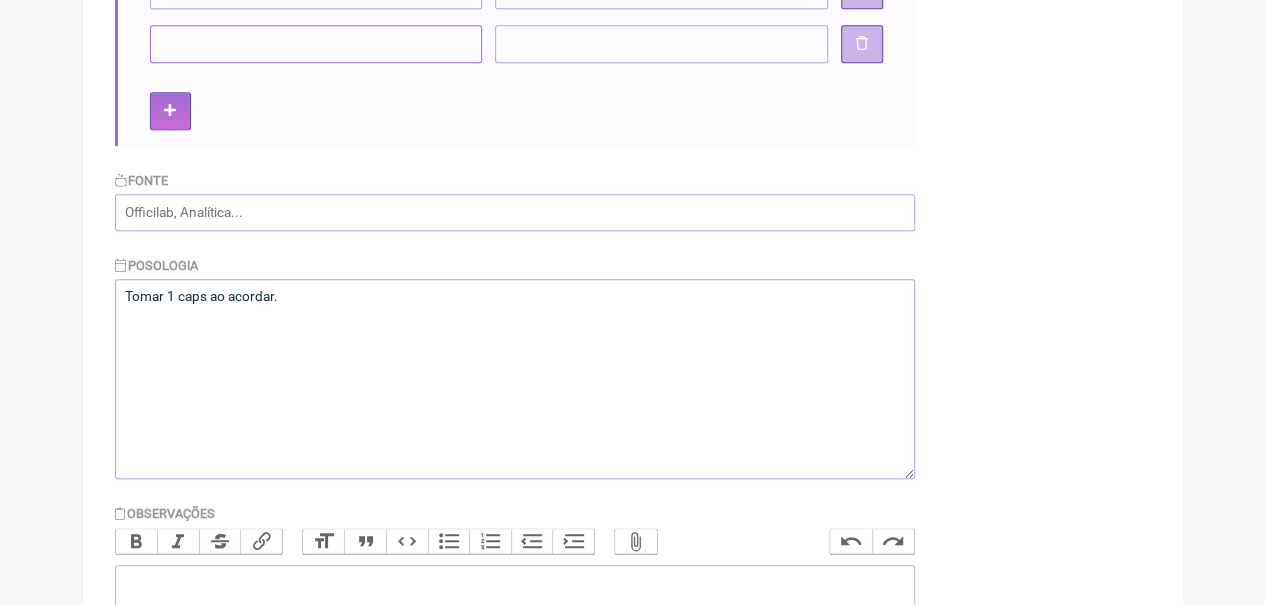 click at bounding box center [316, 43] 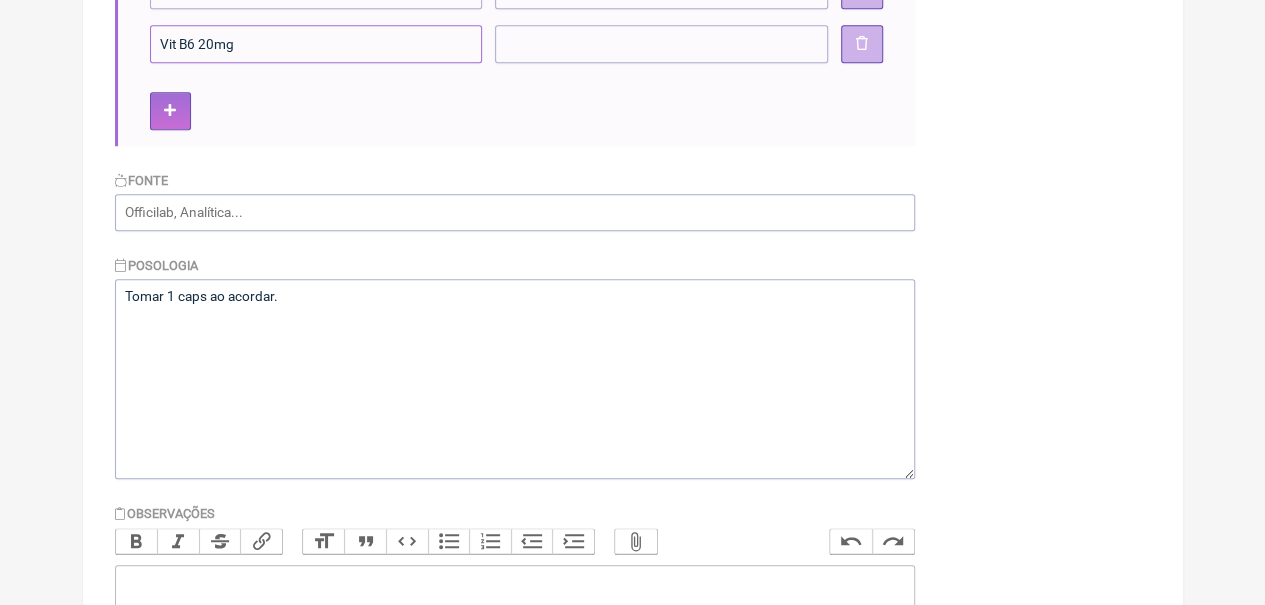 type on "Vit B6 20mg" 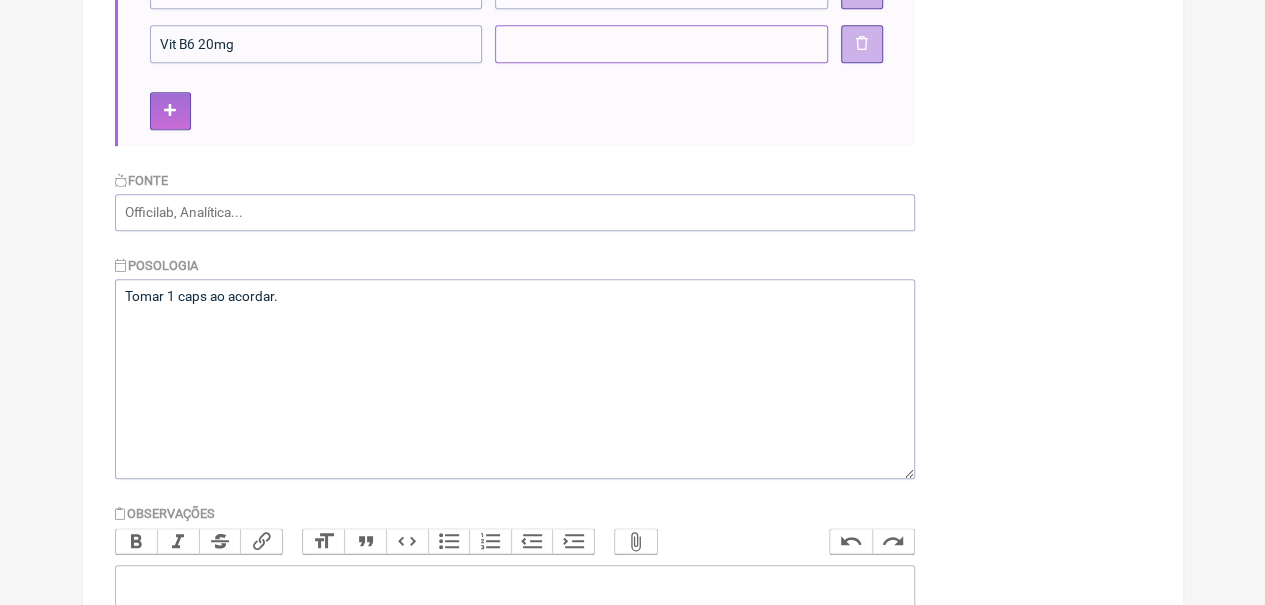 click at bounding box center [661, 43] 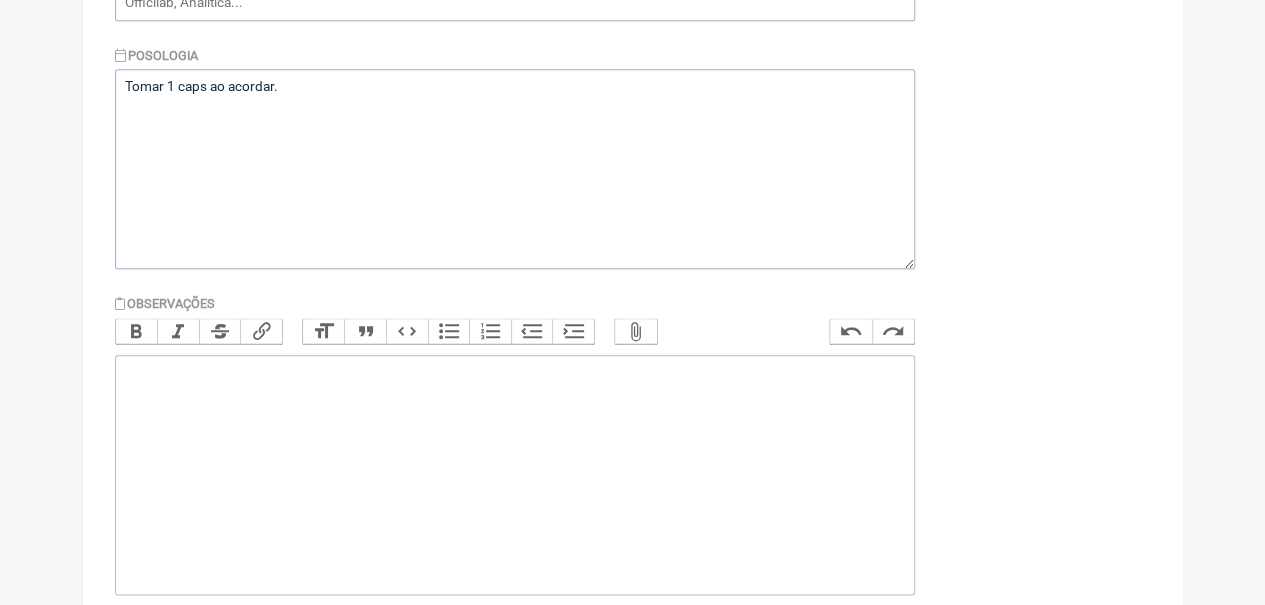 scroll, scrollTop: 958, scrollLeft: 0, axis: vertical 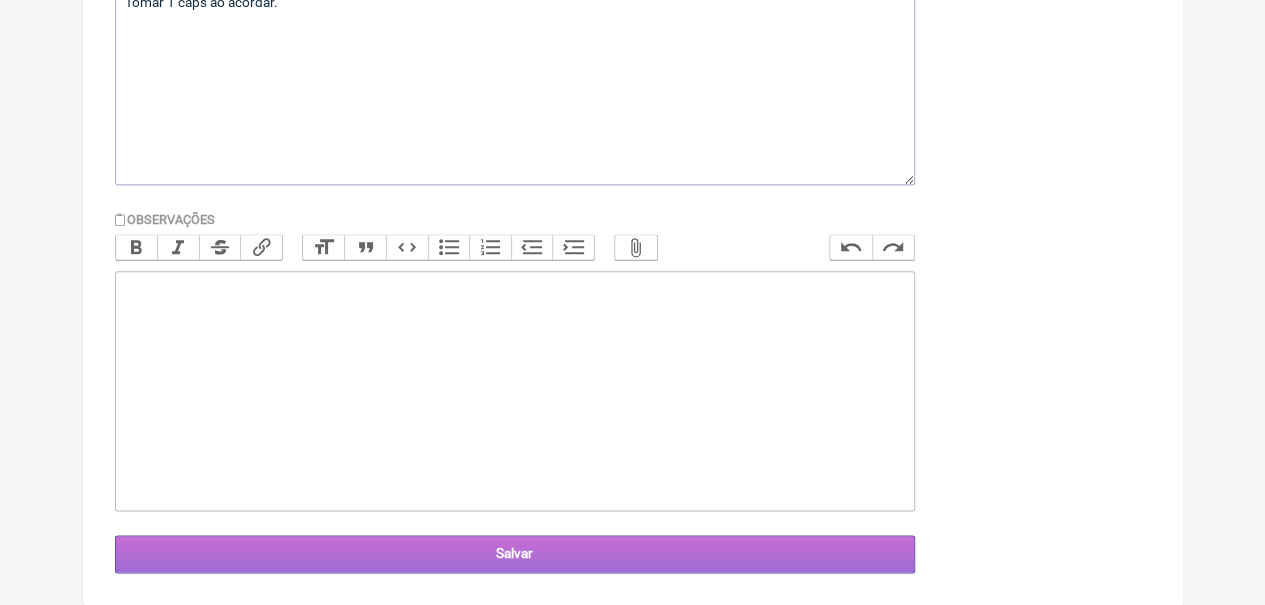 type on "Vitex Agnus 200mg" 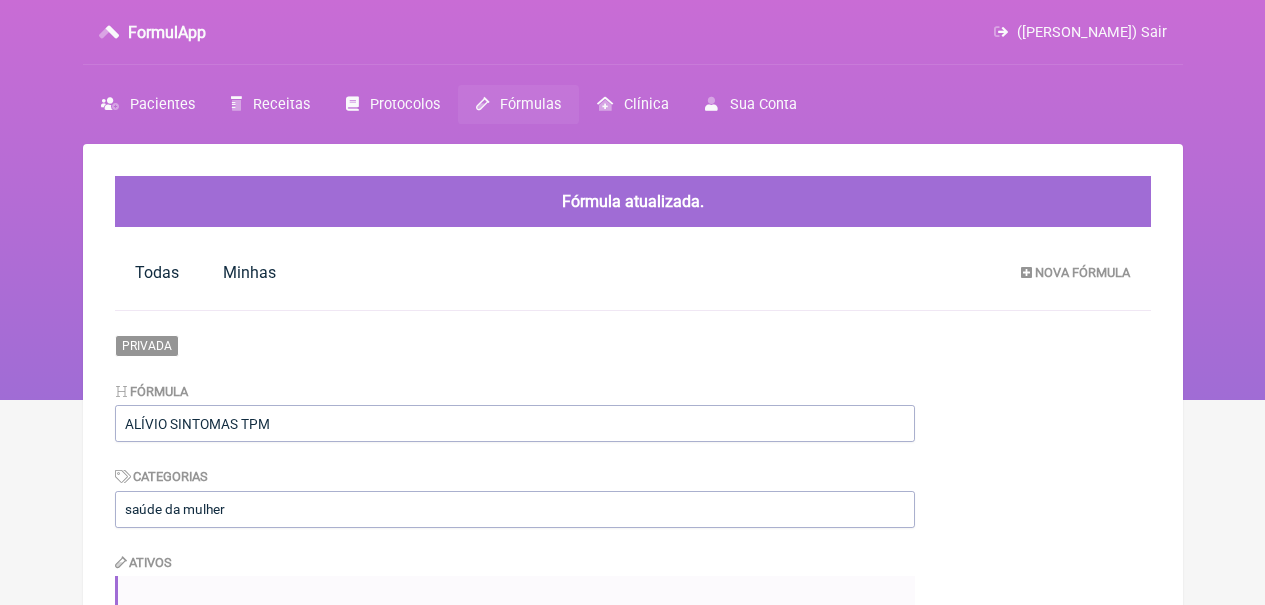 scroll, scrollTop: 0, scrollLeft: 0, axis: both 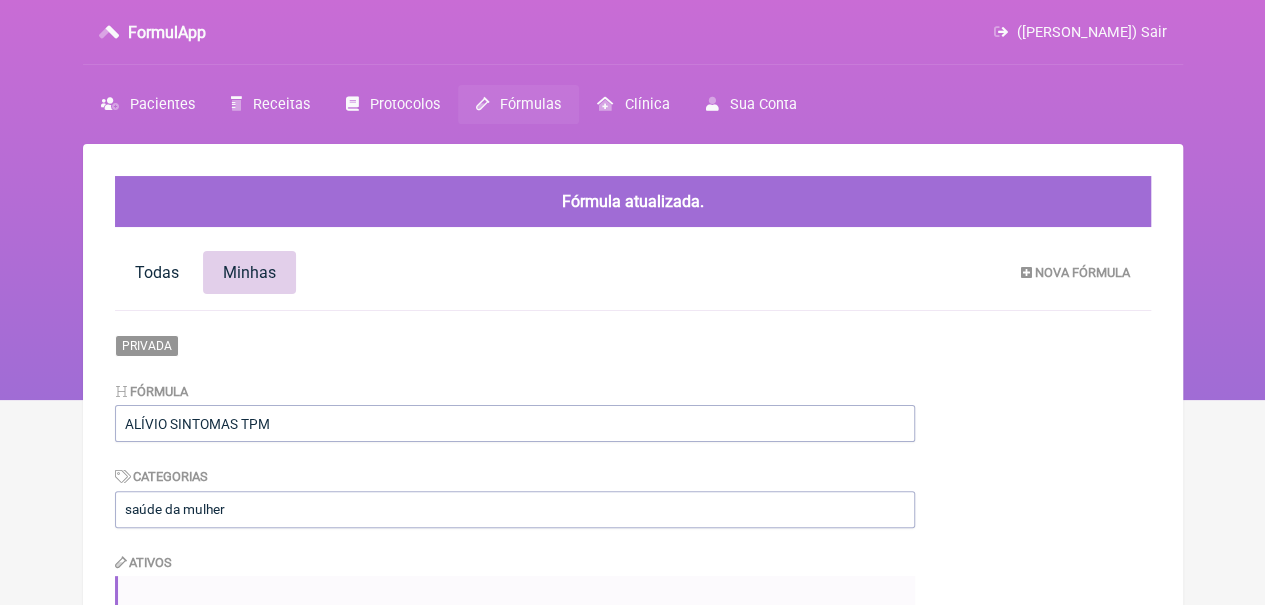 click on "Minhas" at bounding box center [249, 272] 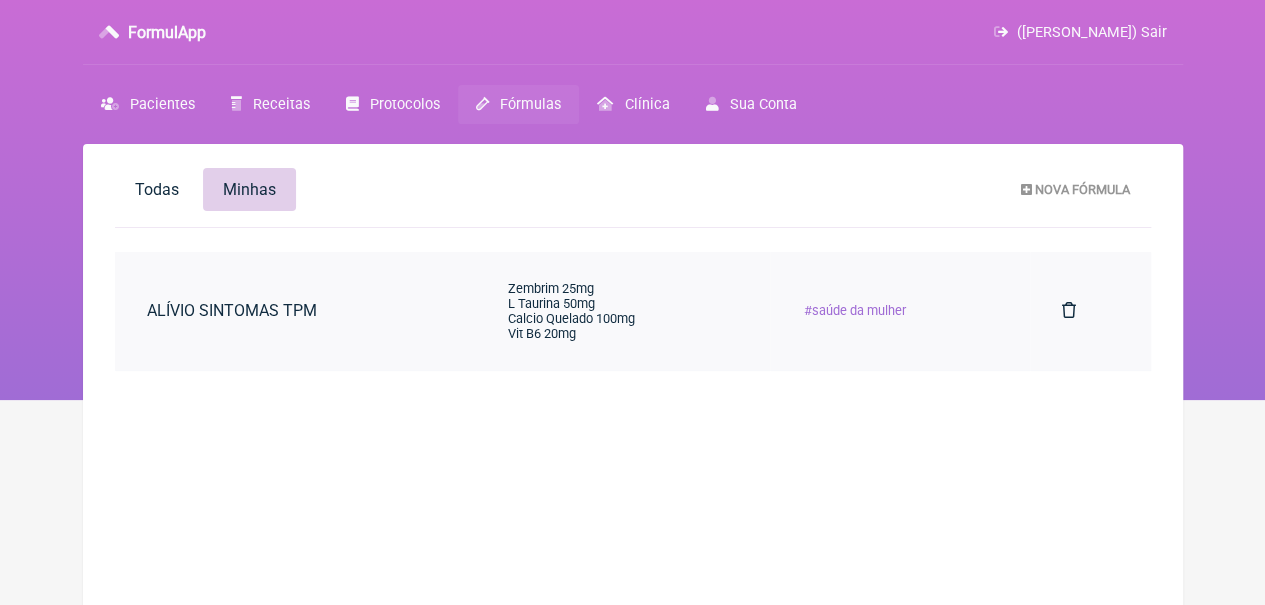click on "Vit B6 20mg" at bounding box center [571, 333] 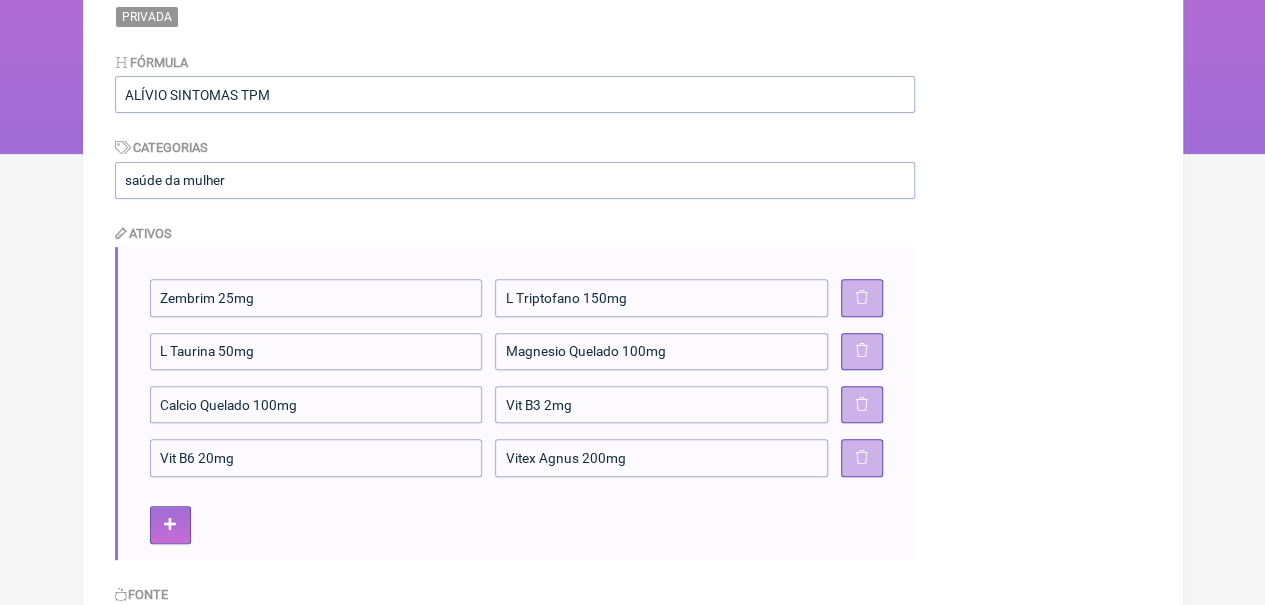 scroll, scrollTop: 257, scrollLeft: 0, axis: vertical 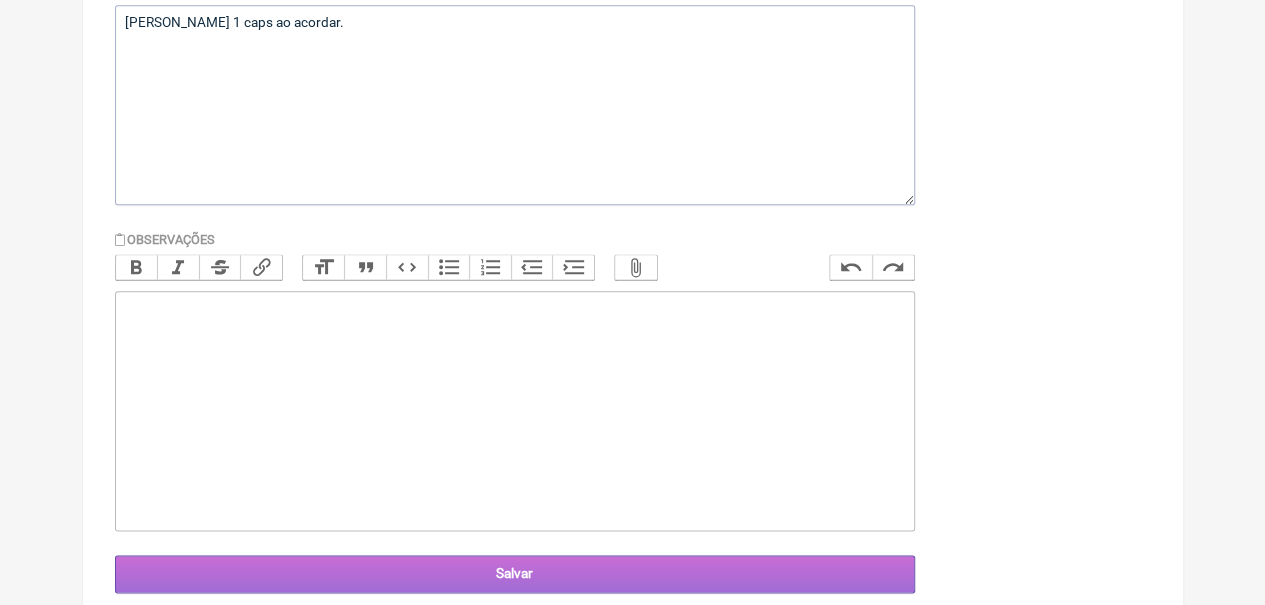 click on "Salvar" at bounding box center [515, 573] 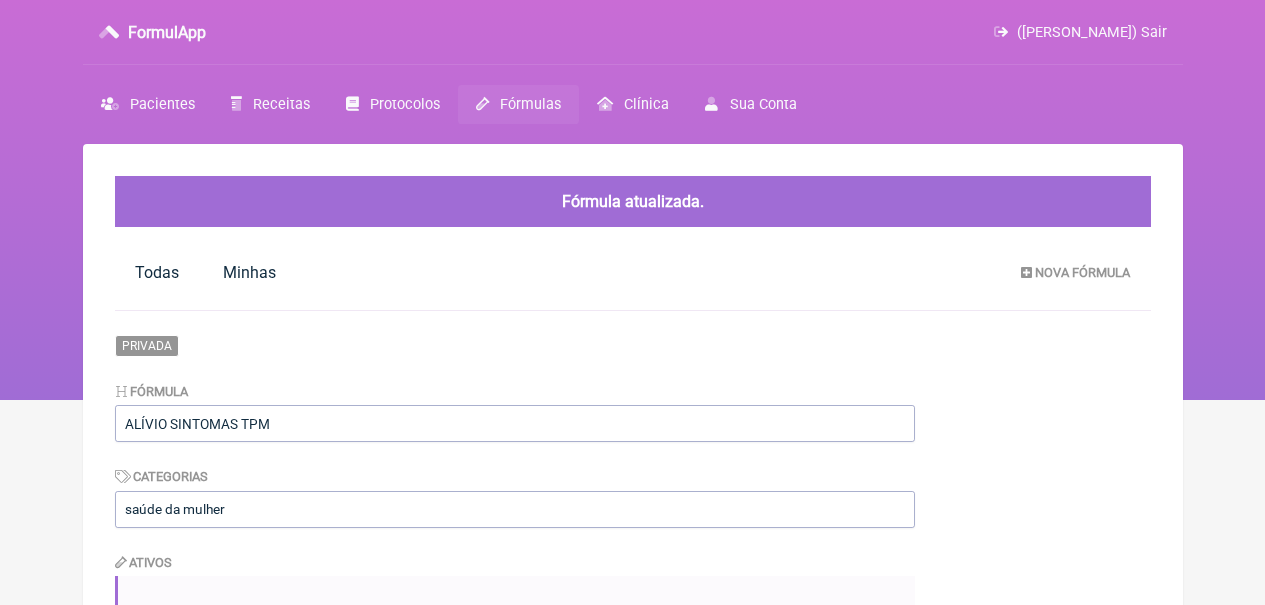 scroll, scrollTop: 0, scrollLeft: 0, axis: both 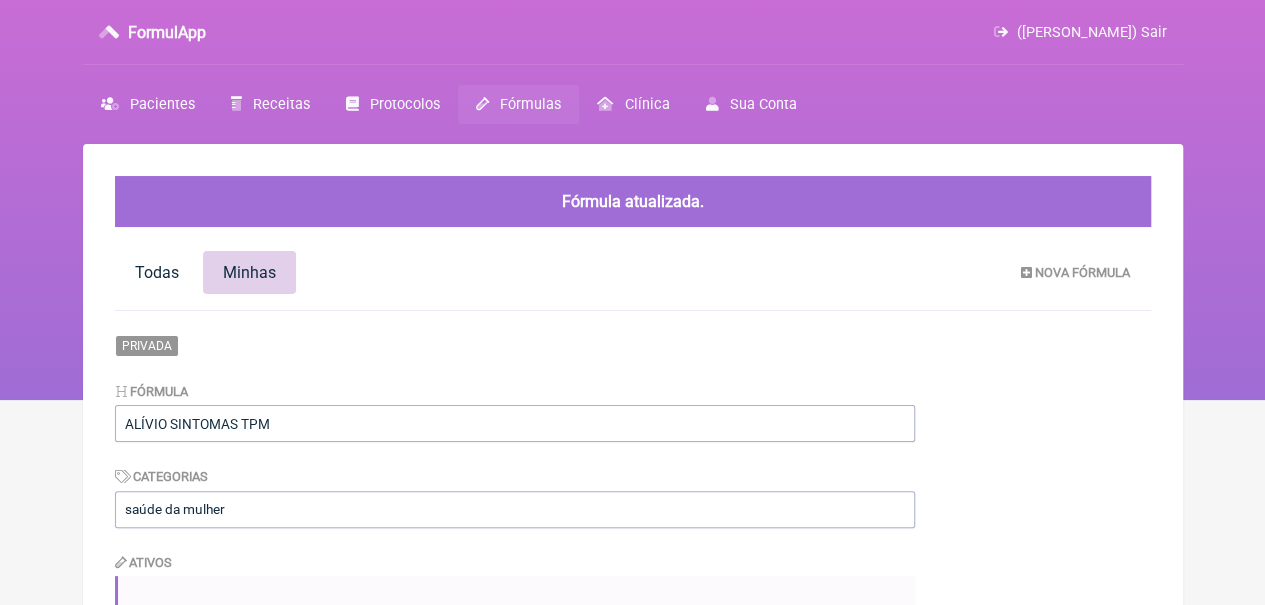 click on "Minhas" at bounding box center (249, 272) 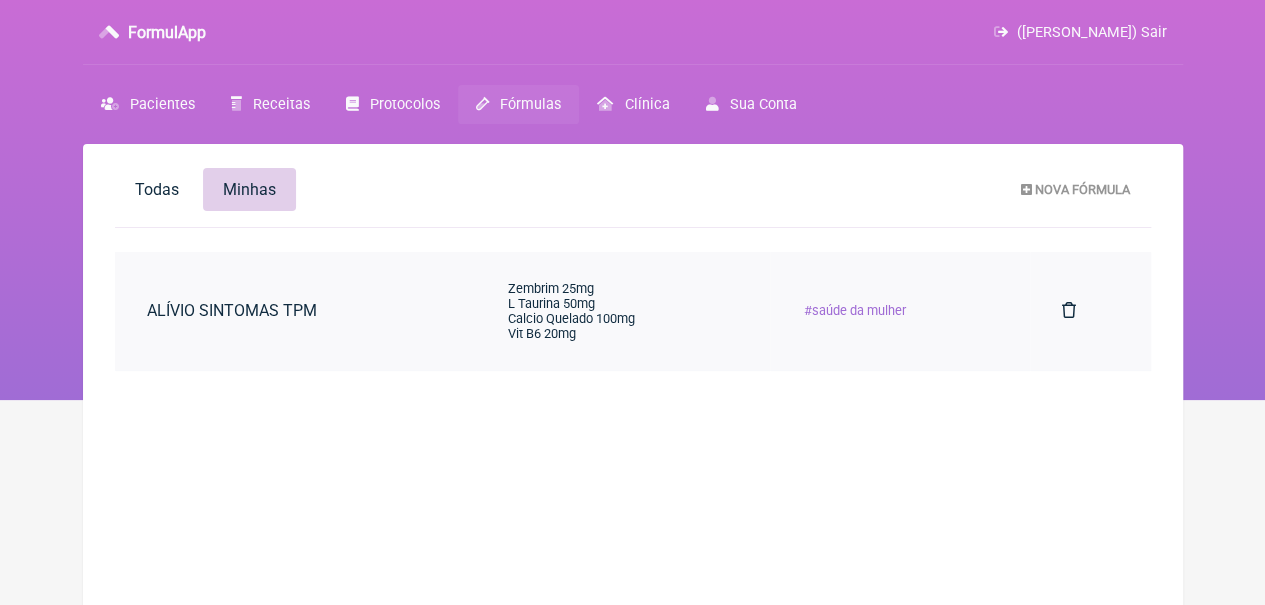 click on "ALÍVIO SINTOMAS TPM" at bounding box center (232, 310) 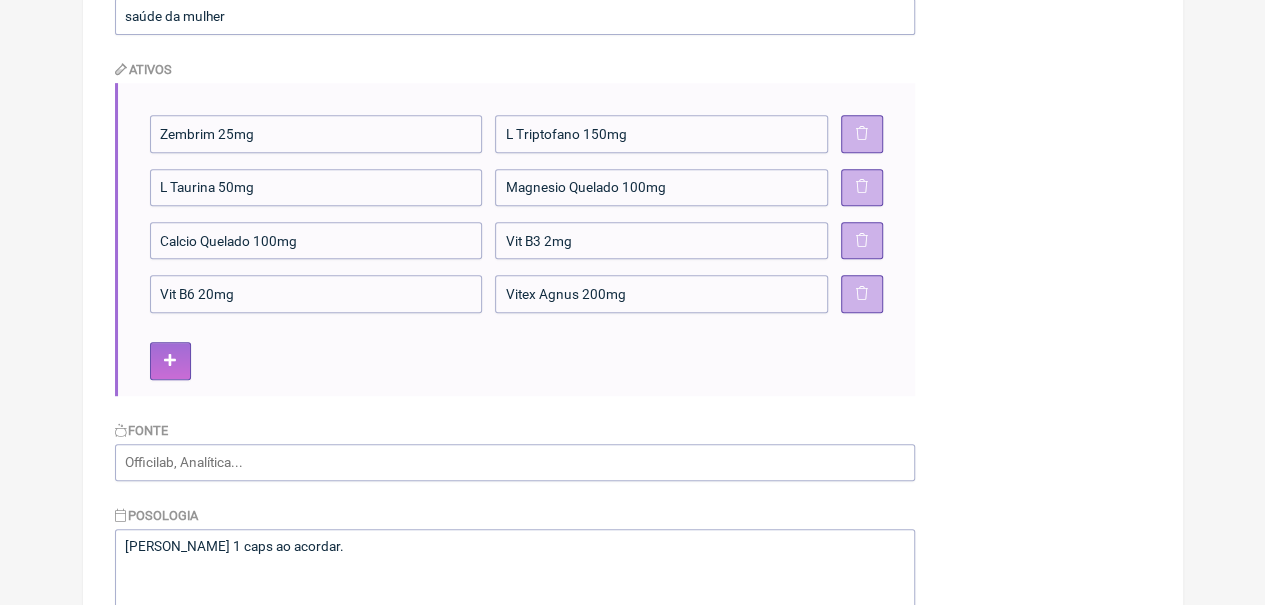 scroll, scrollTop: 420, scrollLeft: 0, axis: vertical 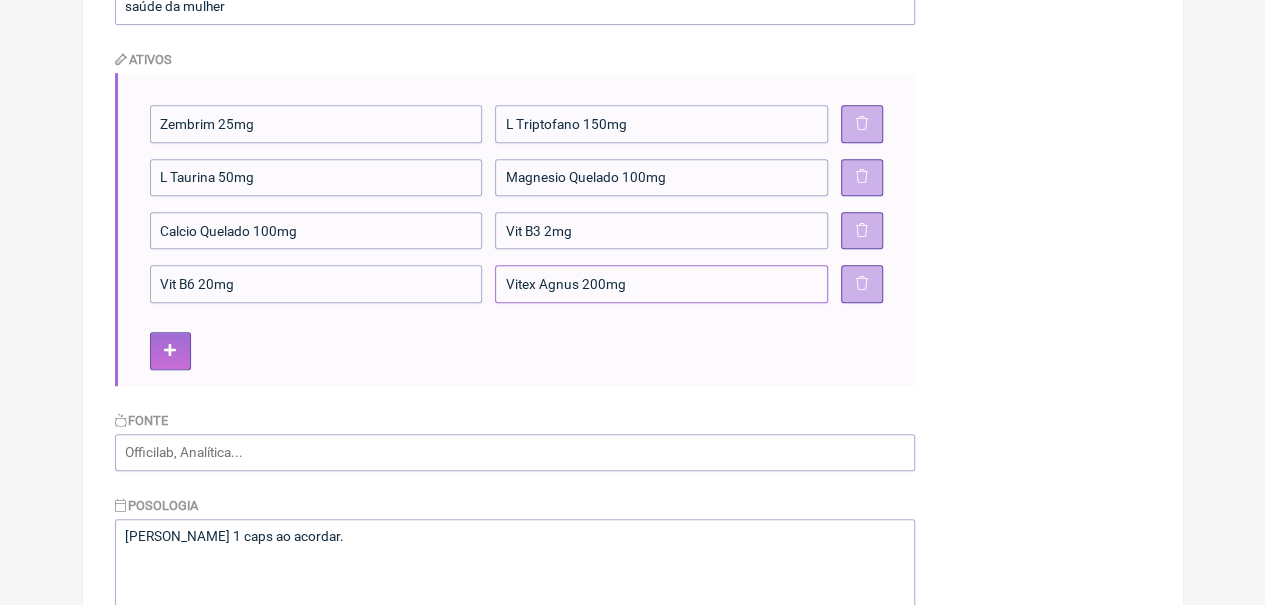 drag, startPoint x: 669, startPoint y: 287, endPoint x: 481, endPoint y: 289, distance: 188.01064 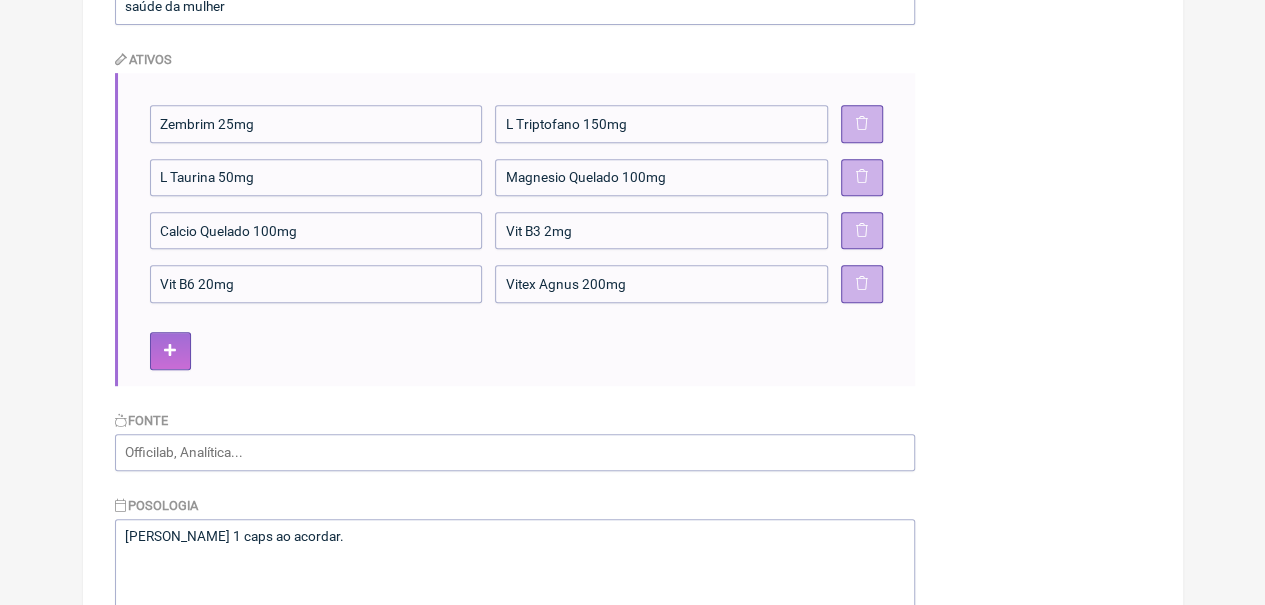 click on "Zembrim 25mg
L Triptofano 150mg
L Taurina 50mg
Magnesio Quelado 100mg
Calcio Quelado 100mg
Vit B3 2mg
Vit B6 20mg
Vitex Agnus 200mg" at bounding box center [515, 229] 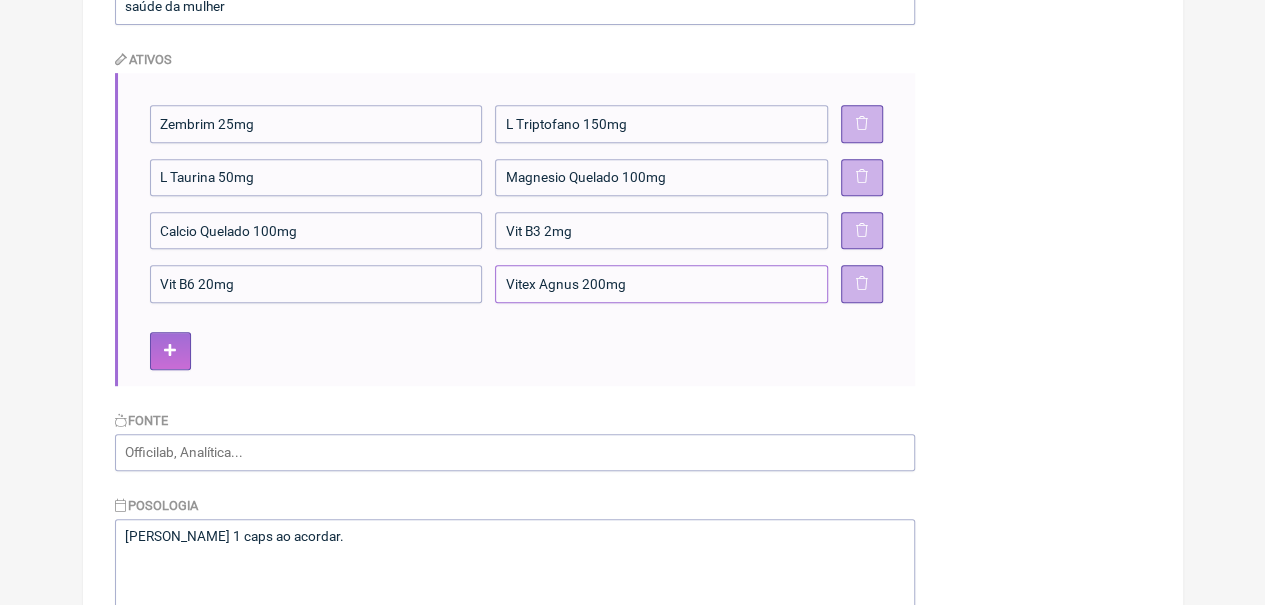 drag, startPoint x: 688, startPoint y: 283, endPoint x: 90, endPoint y: 115, distance: 621.1506 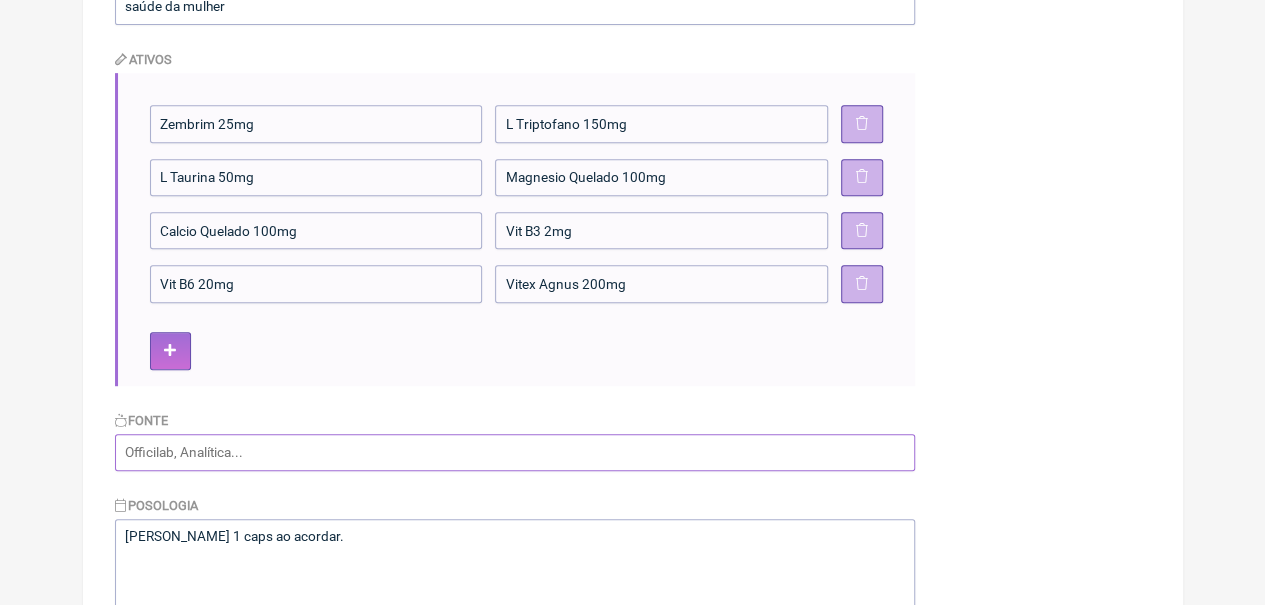 click at bounding box center [515, 452] 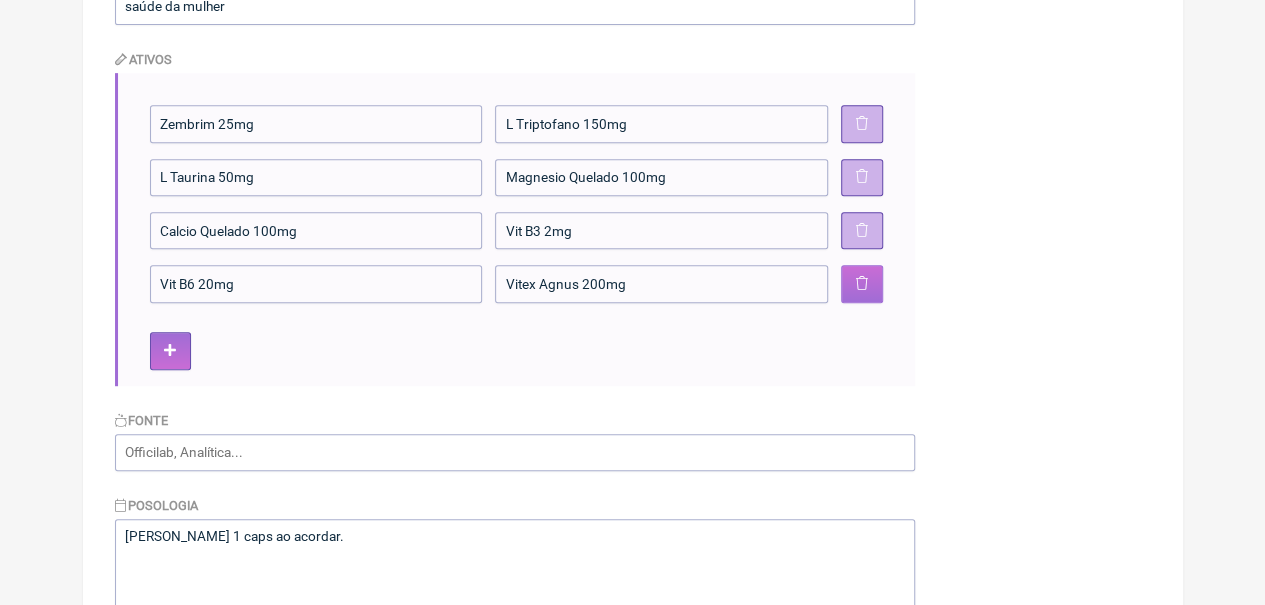 click at bounding box center [862, 284] 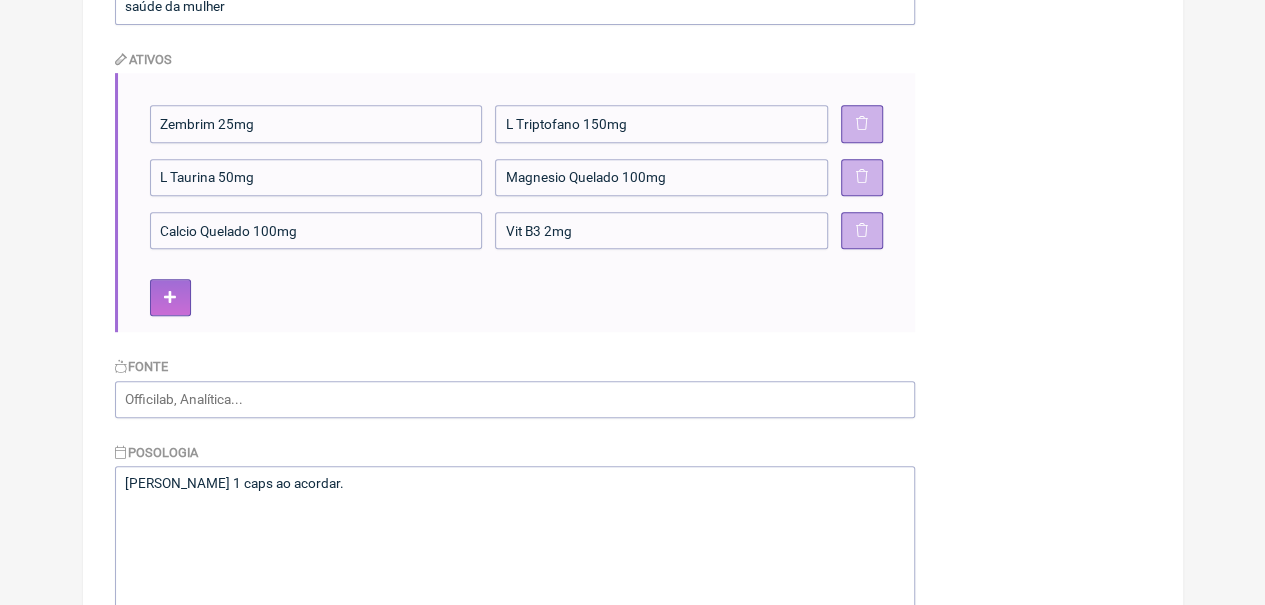 click on "Zembrim 25mg
L Triptofano 150mg
L Taurina 50mg
Magnesio Quelado 100mg
Calcio Quelado 100mg
Vit B3 2mg" at bounding box center (516, 177) 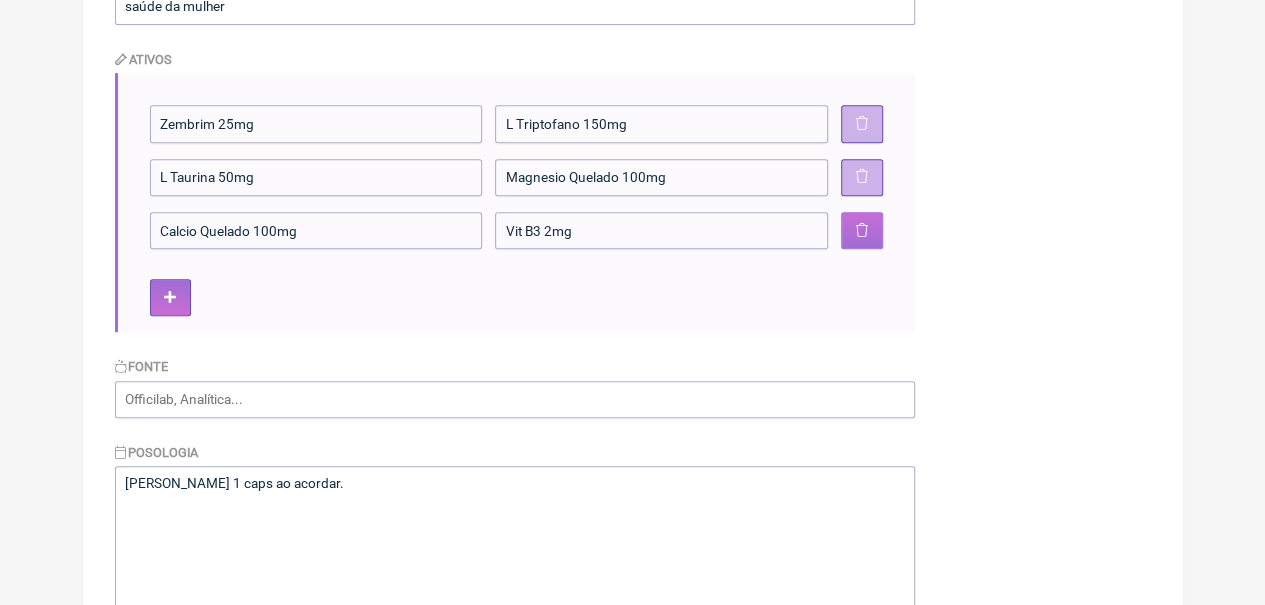 click at bounding box center (862, 231) 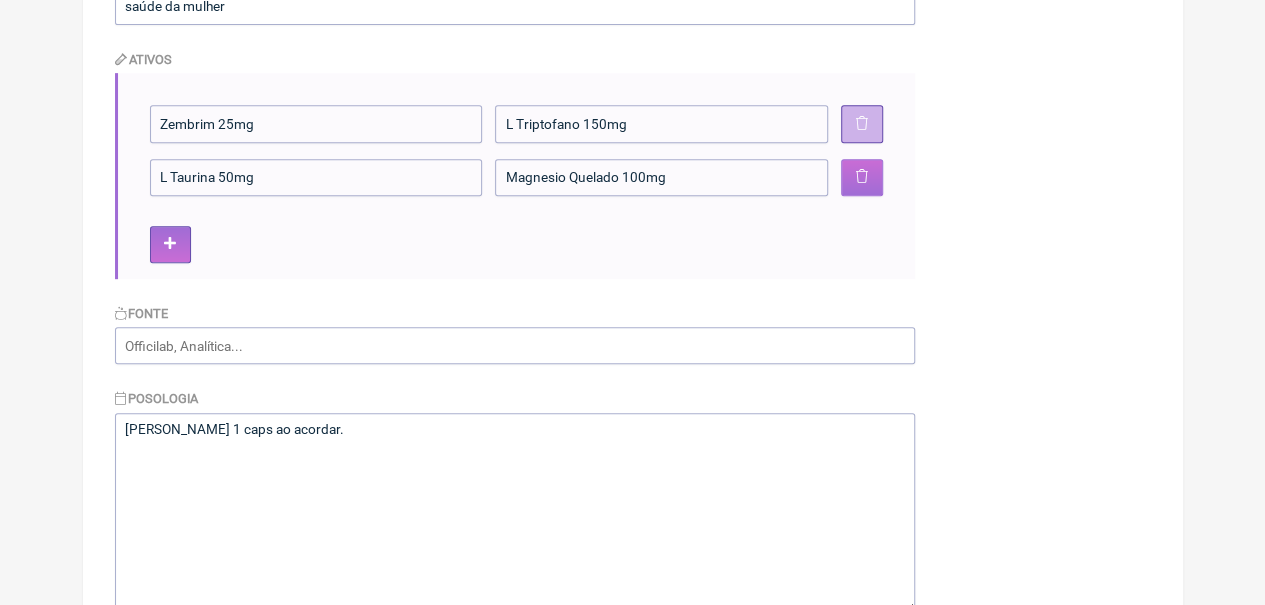 click at bounding box center (862, 177) 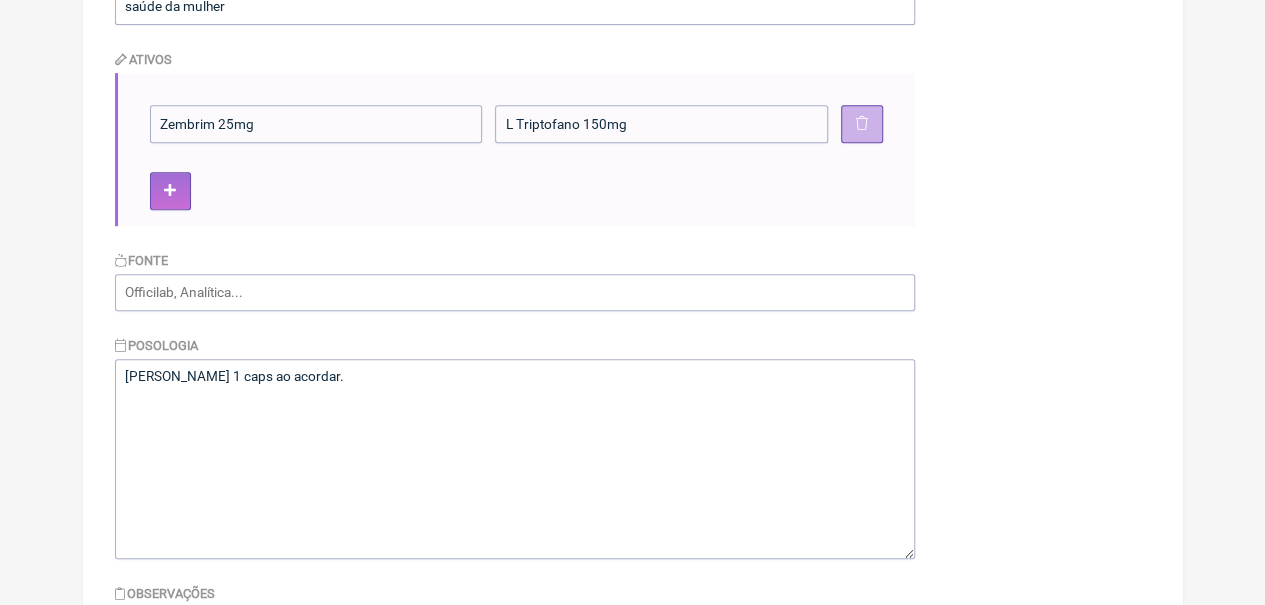 click on "Zembrim 25mg
L Triptofano 150mg" at bounding box center [515, 149] 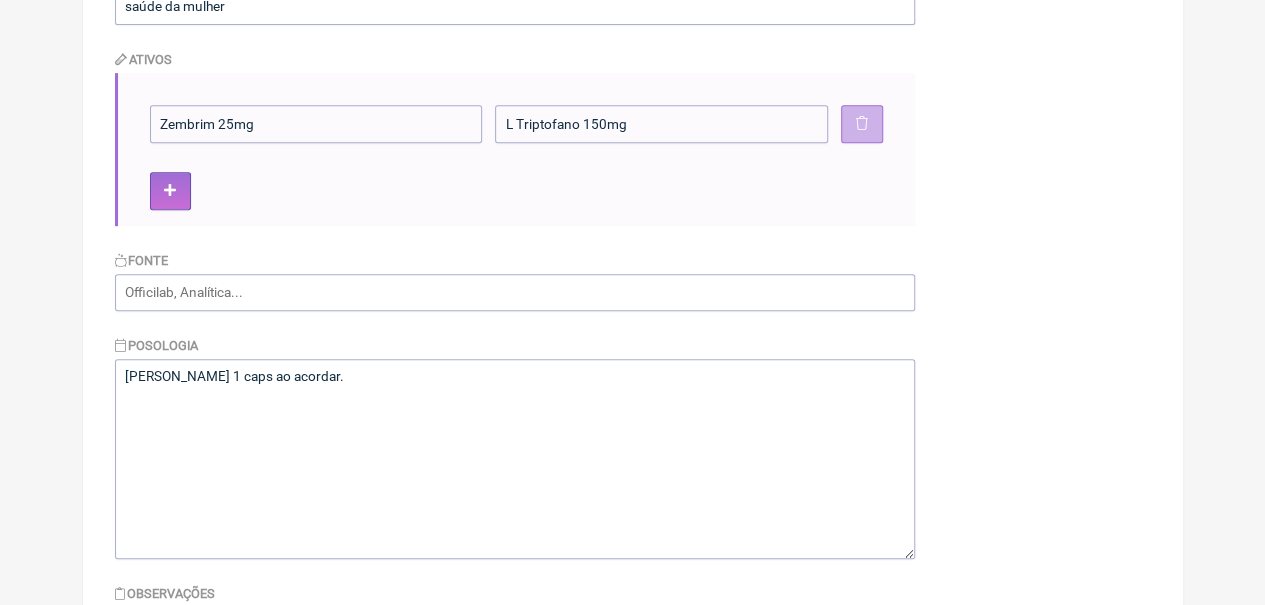 click at bounding box center [861, 123] 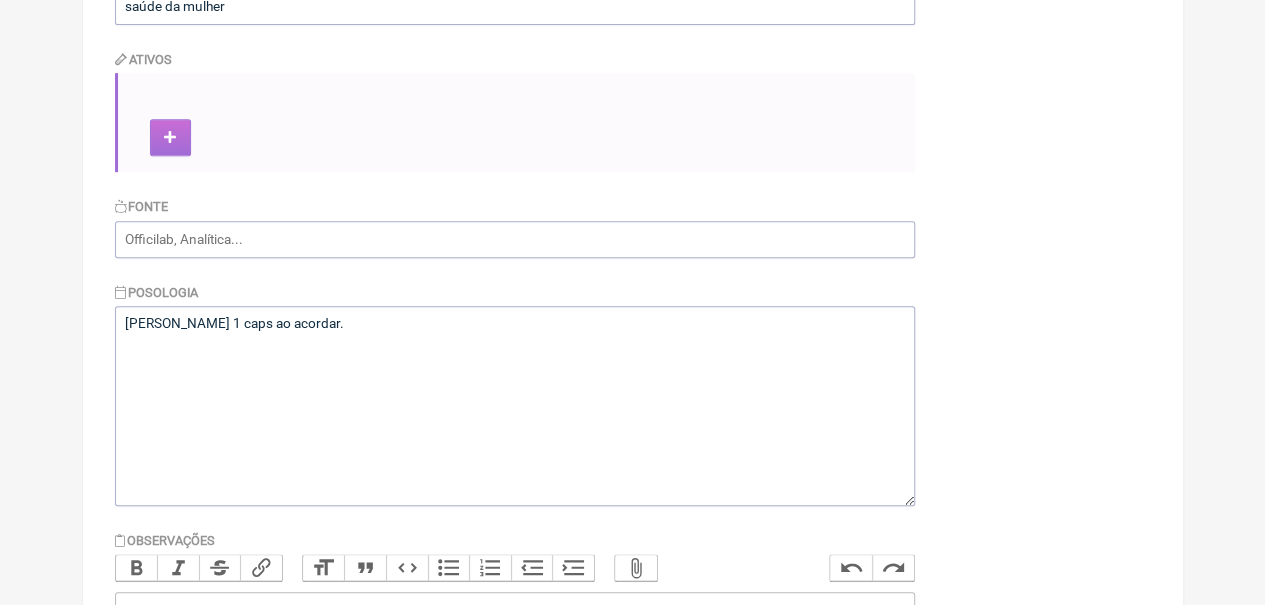 click at bounding box center [170, 137] 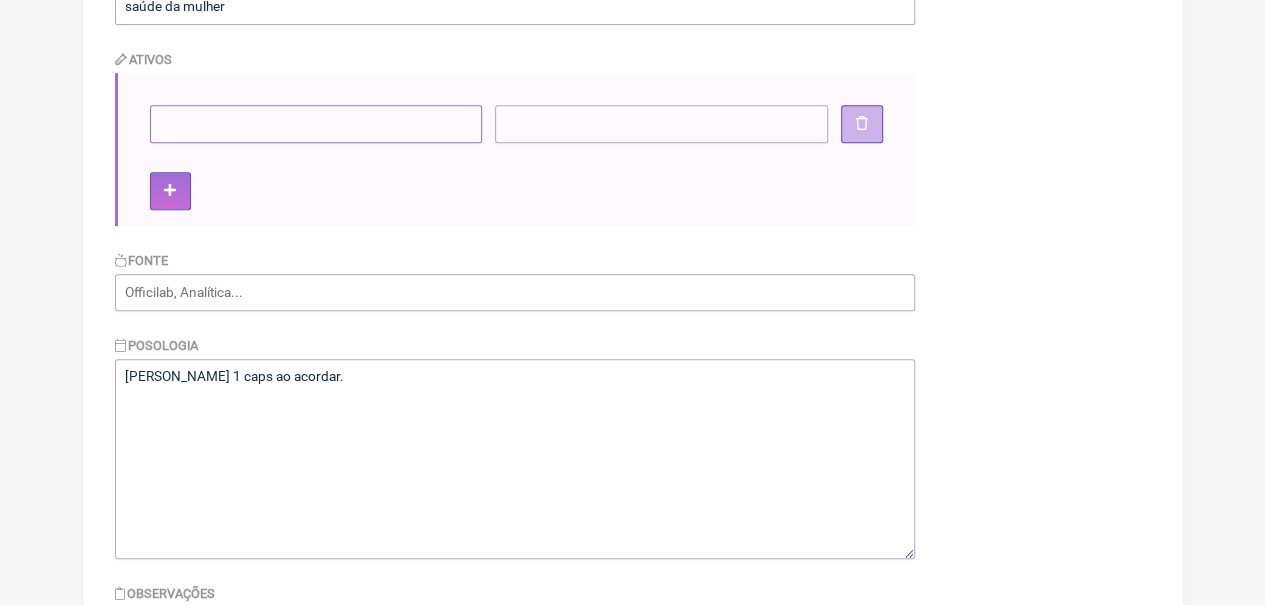 click at bounding box center [316, 123] 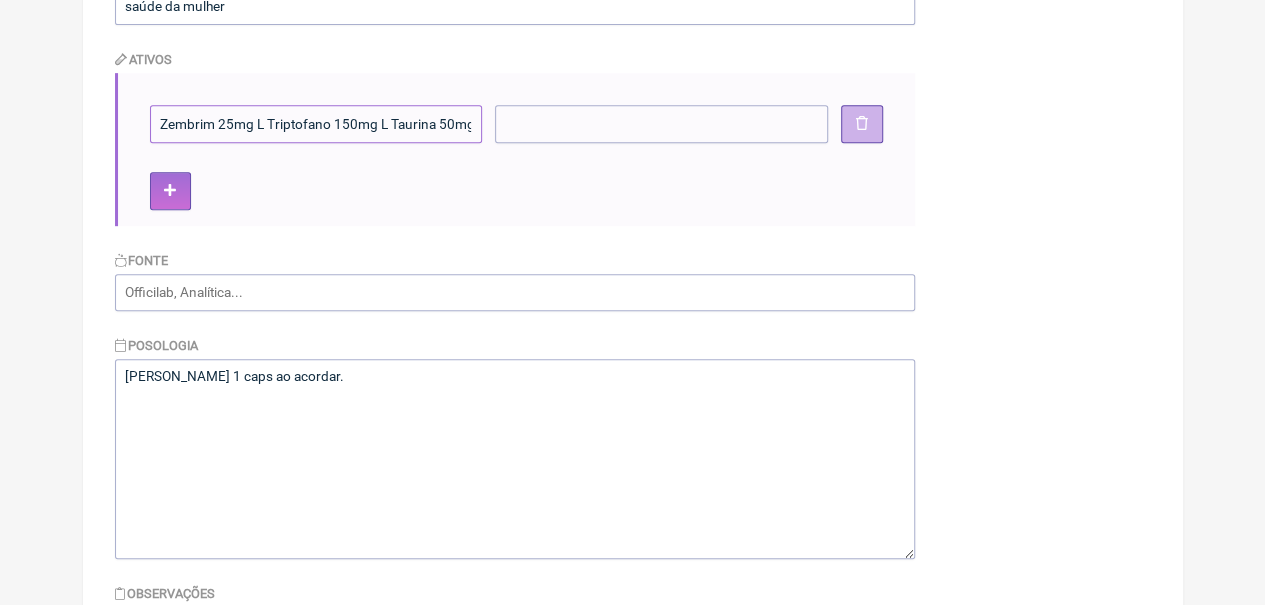scroll, scrollTop: 0, scrollLeft: 572, axis: horizontal 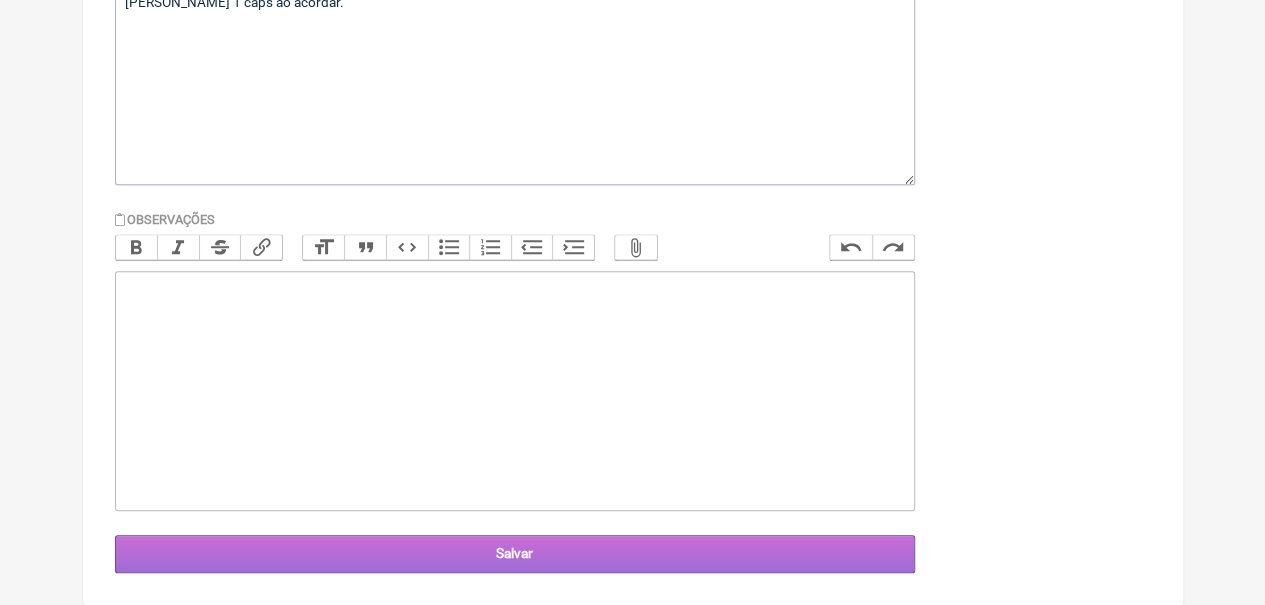 type on "Zembrim 25mg L Triptofano 150mg L Taurina 50mg Magnesio Quelado 100mg Calcio Quelado 100mg Vit B3 2mg Vit B6 20mg Vitex Agnus 200mg" 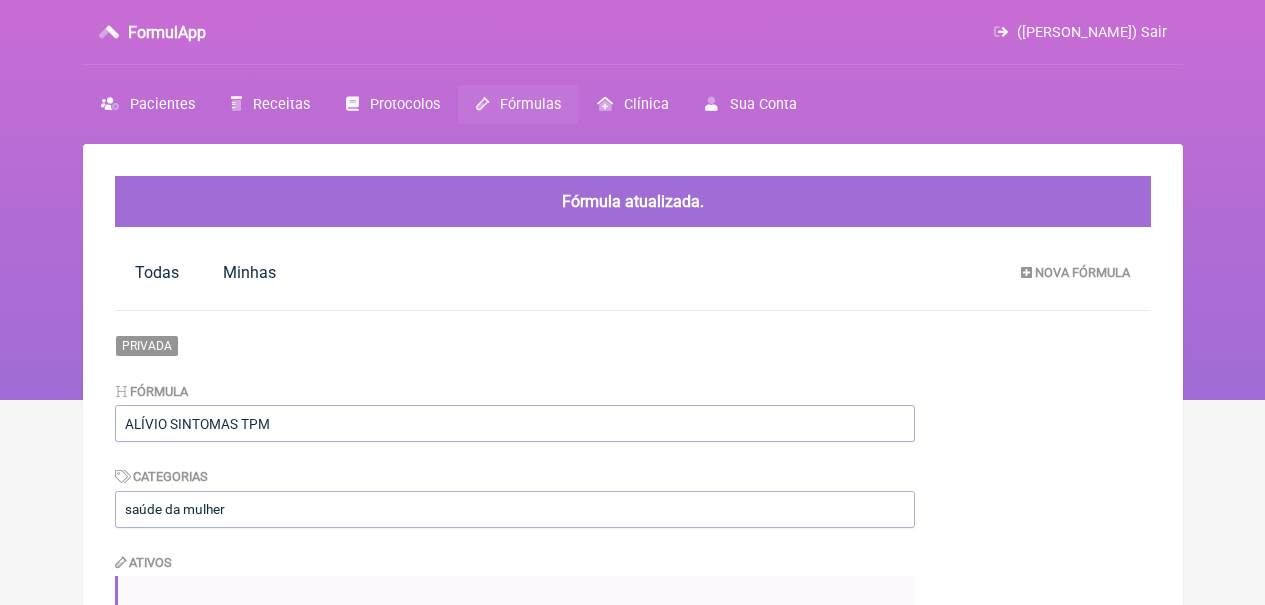 scroll, scrollTop: 0, scrollLeft: 0, axis: both 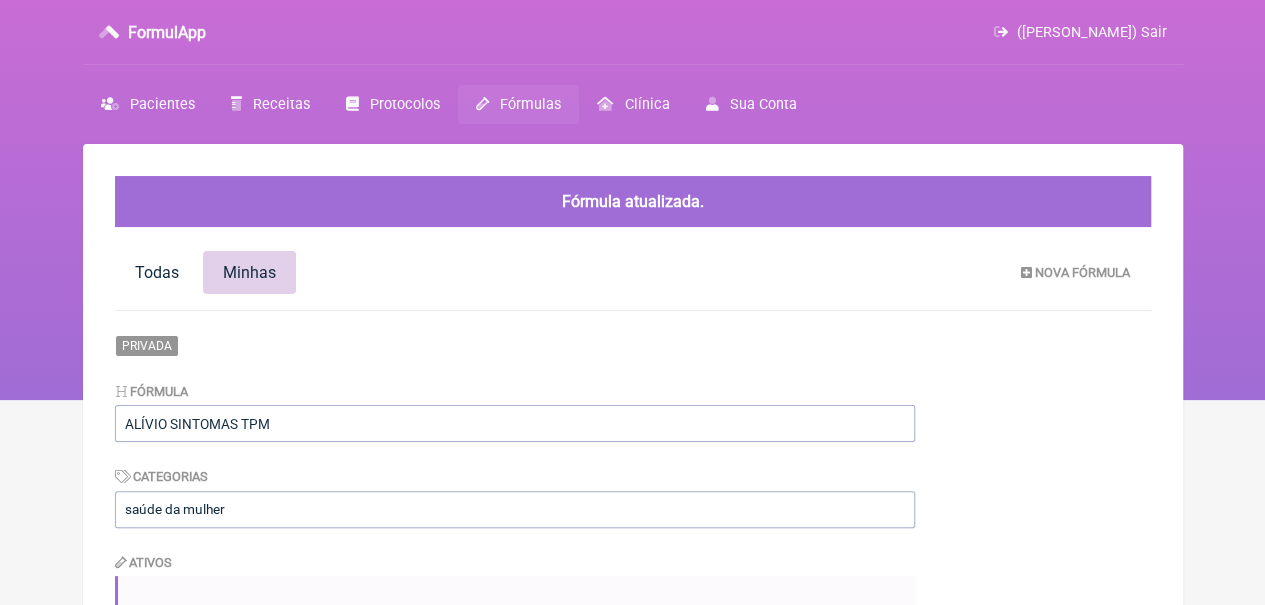 click on "Minhas" at bounding box center (249, 272) 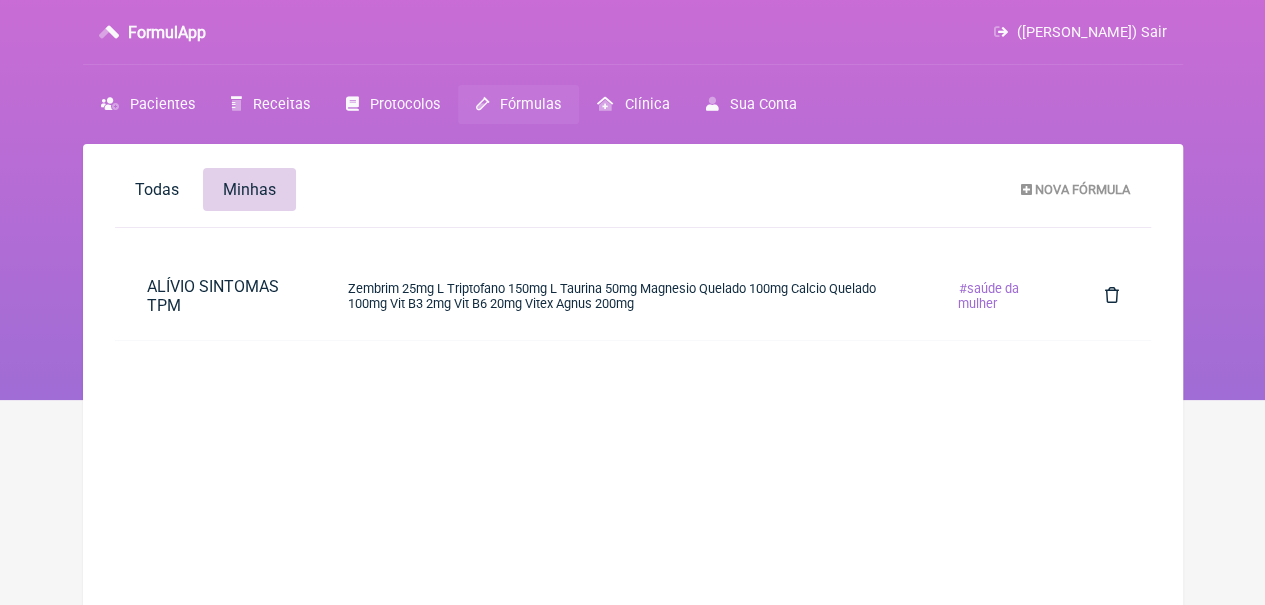 drag, startPoint x: 412, startPoint y: 303, endPoint x: 492, endPoint y: 376, distance: 108.30051 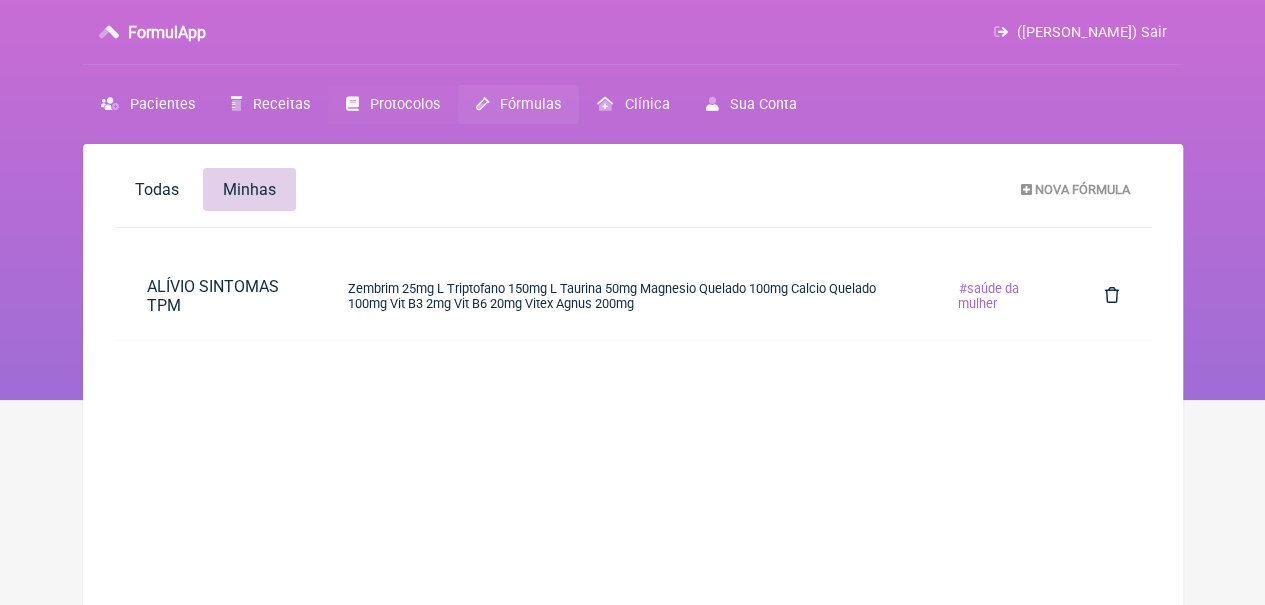 click on "Protocolos" at bounding box center [405, 104] 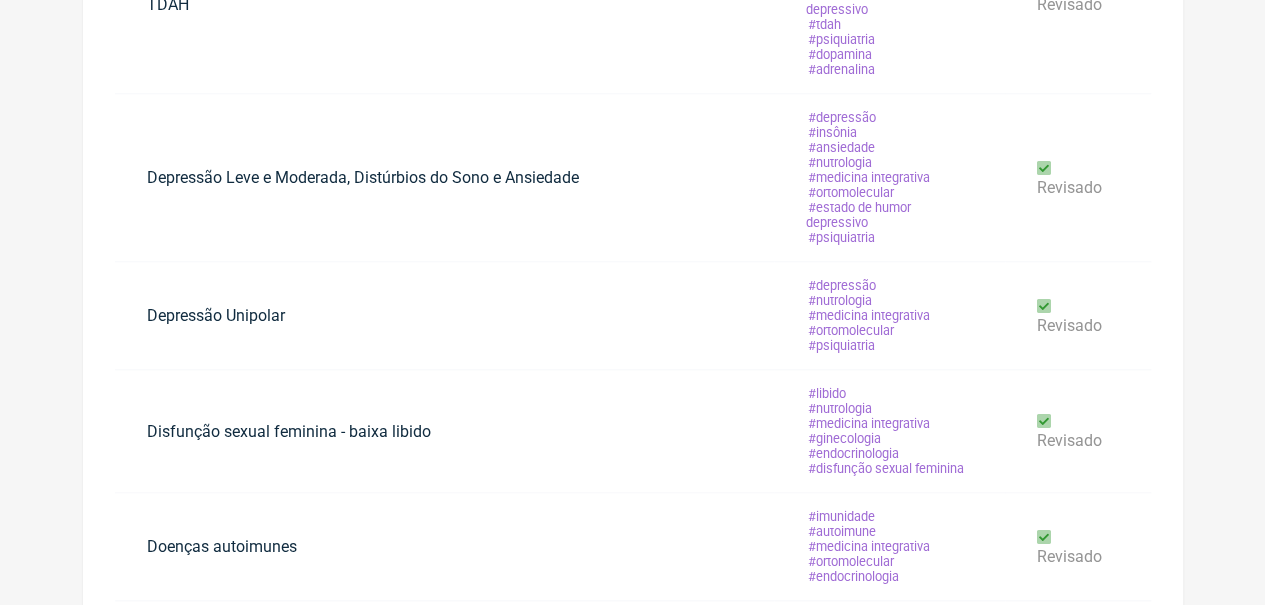 scroll, scrollTop: 0, scrollLeft: 0, axis: both 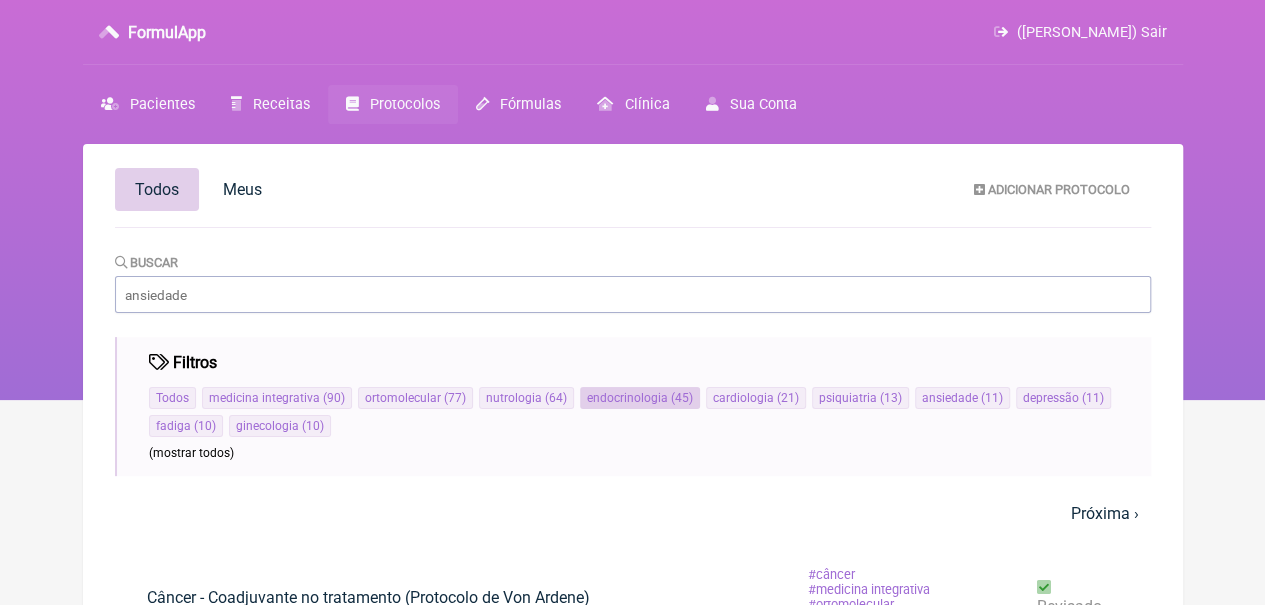 click on "endocrinologia" at bounding box center [627, 398] 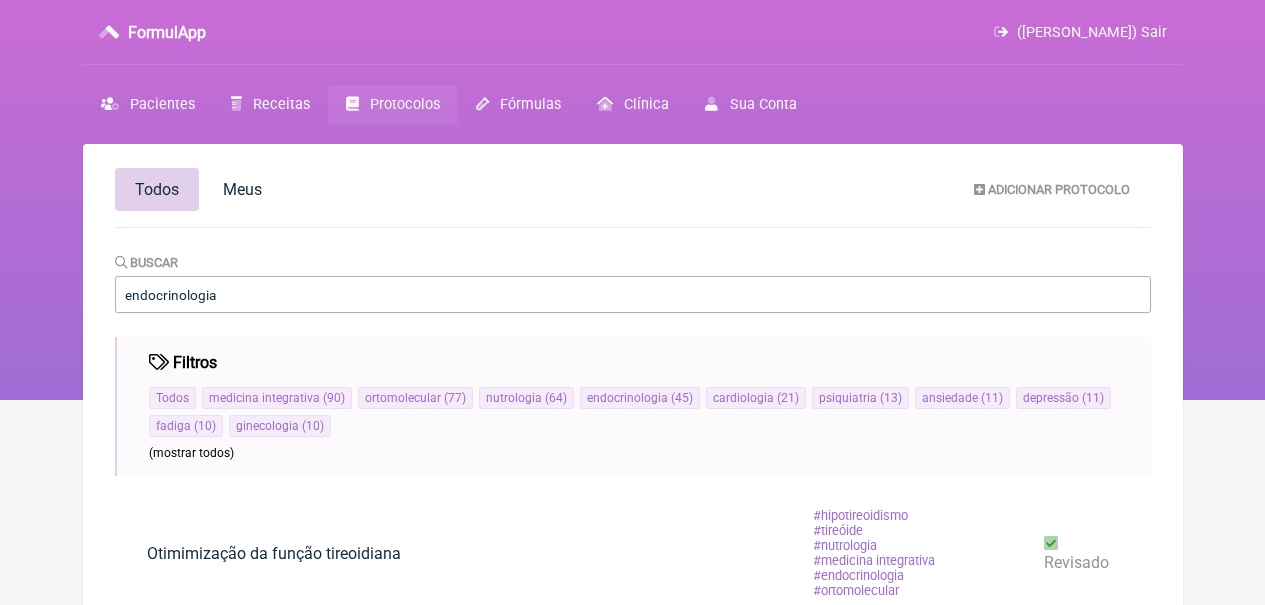 scroll, scrollTop: 0, scrollLeft: 0, axis: both 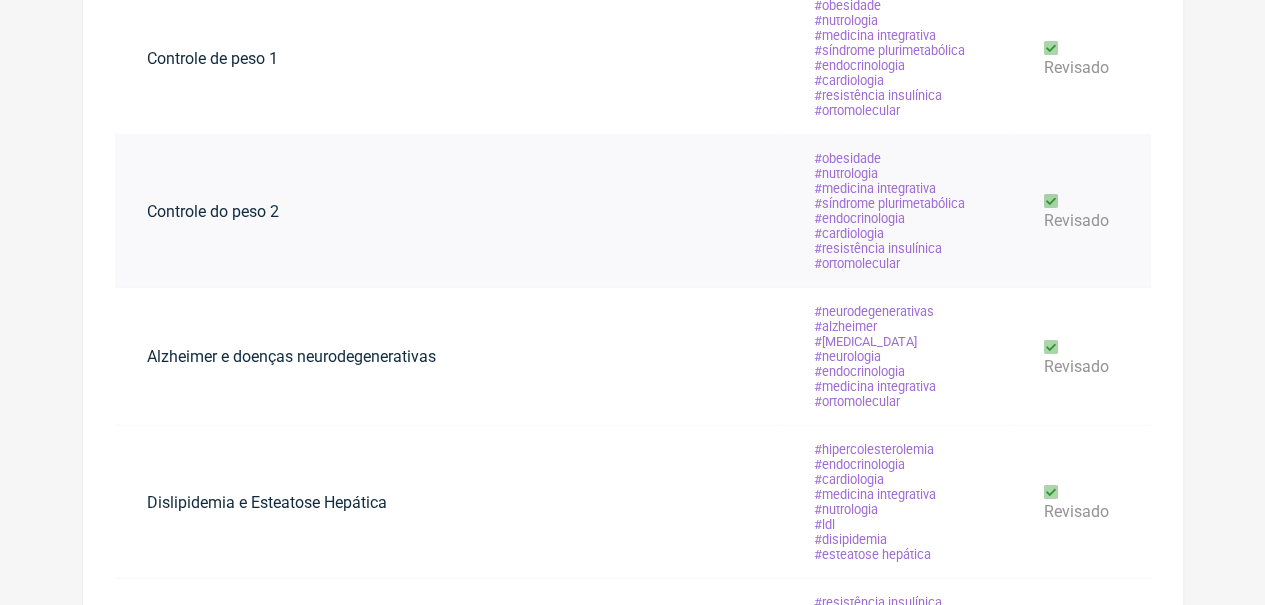 click on "obesidade" at bounding box center (847, 158) 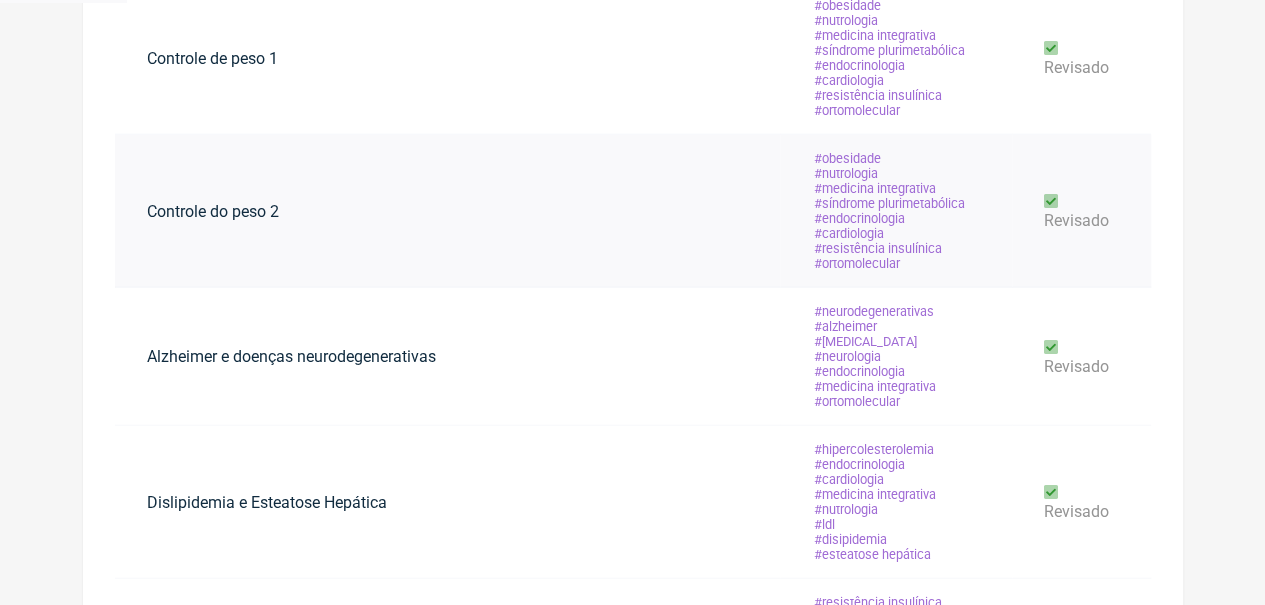 scroll, scrollTop: 0, scrollLeft: 0, axis: both 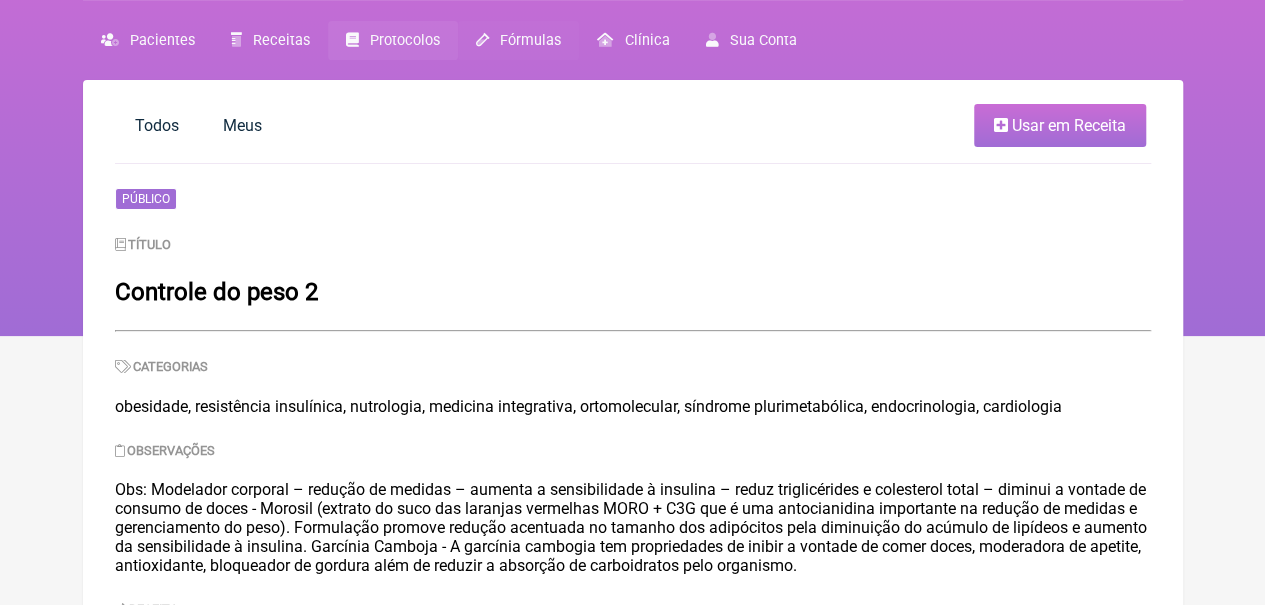 click on "Fórmulas" at bounding box center [530, 40] 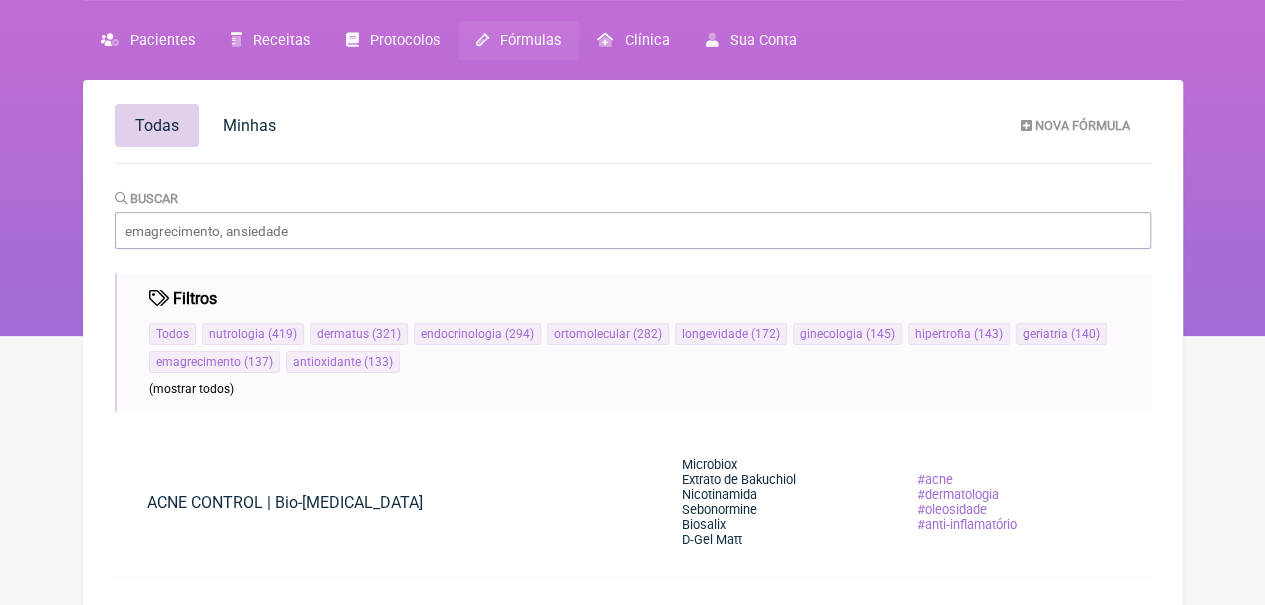 scroll, scrollTop: 0, scrollLeft: 0, axis: both 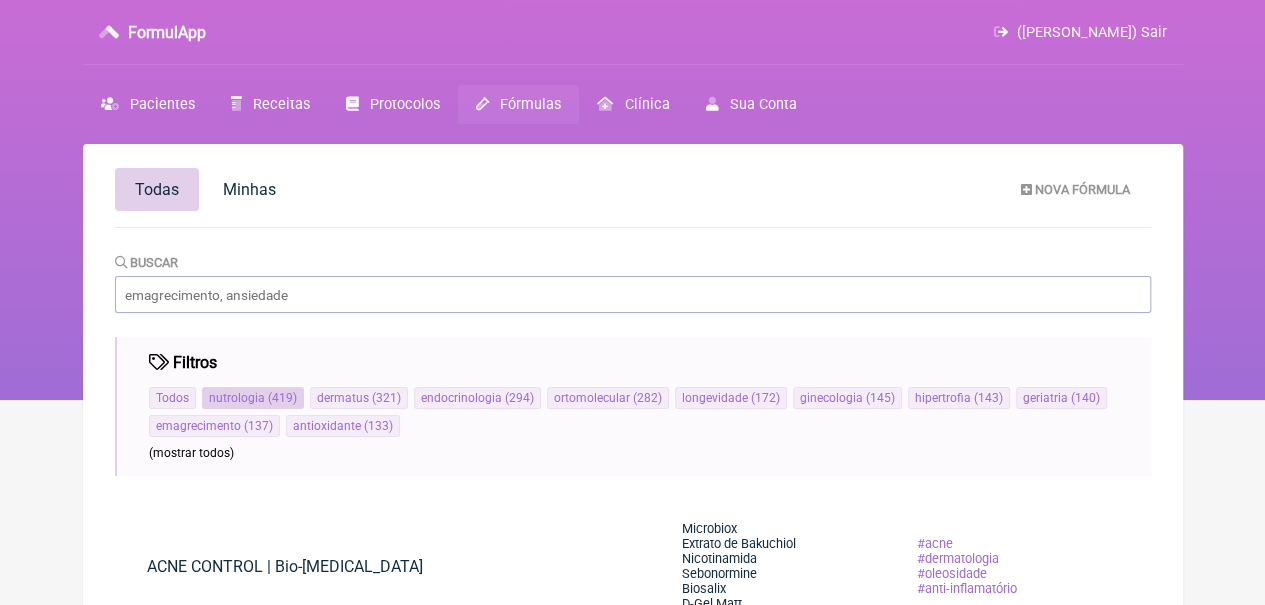 click on "( 419 )" at bounding box center (281, 398) 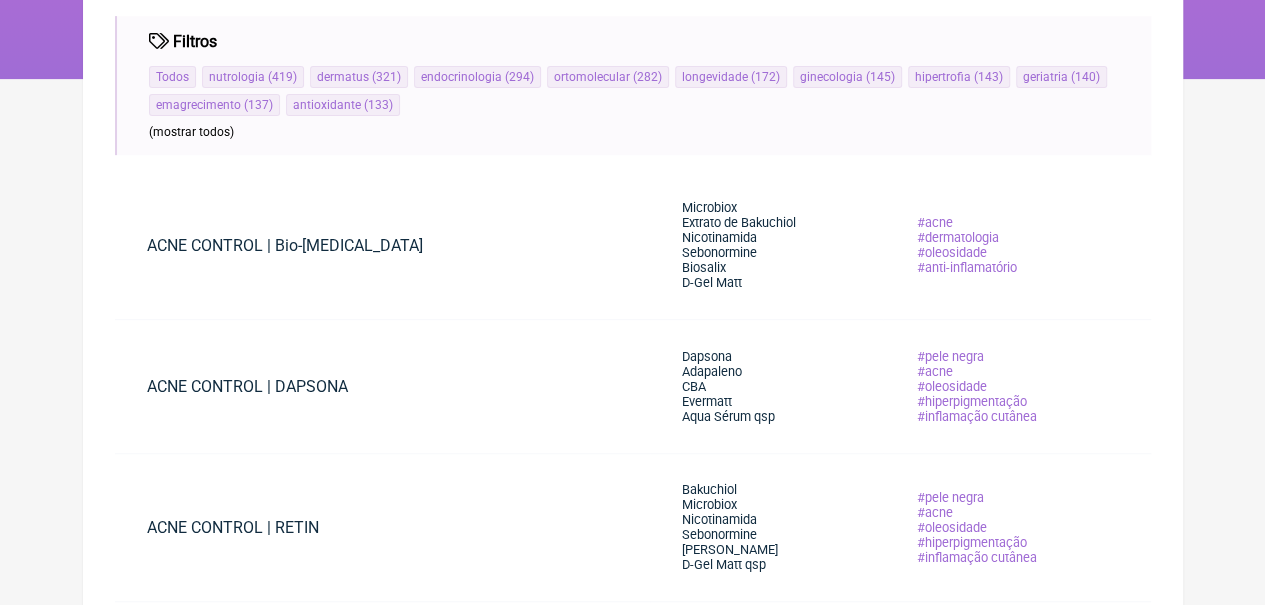 scroll, scrollTop: 330, scrollLeft: 0, axis: vertical 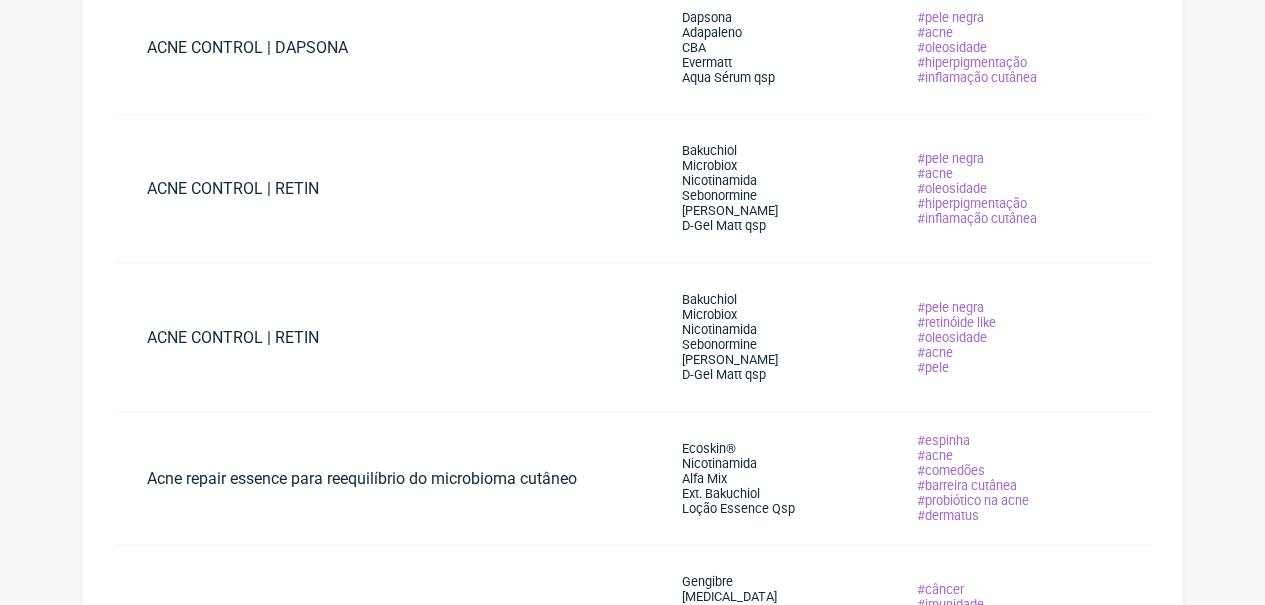 click on "FormulApp
([PERSON_NAME]
[GEOGRAPHIC_DATA]
Receitas
Protocolos
Fórmulas
[GEOGRAPHIC_DATA]
Sua Conta
Todas
[GEOGRAPHIC_DATA]
Nova Fórmula
[GEOGRAPHIC_DATA]
Filtros Todos nutrologia ( 419 ) dermatus ( 321 ) endocrinologia ( 294 ) ortomolecular ( 282 ) longevidade ( 172 ) ginecologia ( 145 ) hipertrofia ( 143 ) geriatria ( 140 ) emagrecimento ( 137 ) antioxidante ( 133 ) (mostrar todos)
Fórmula" at bounding box center (632, -460) 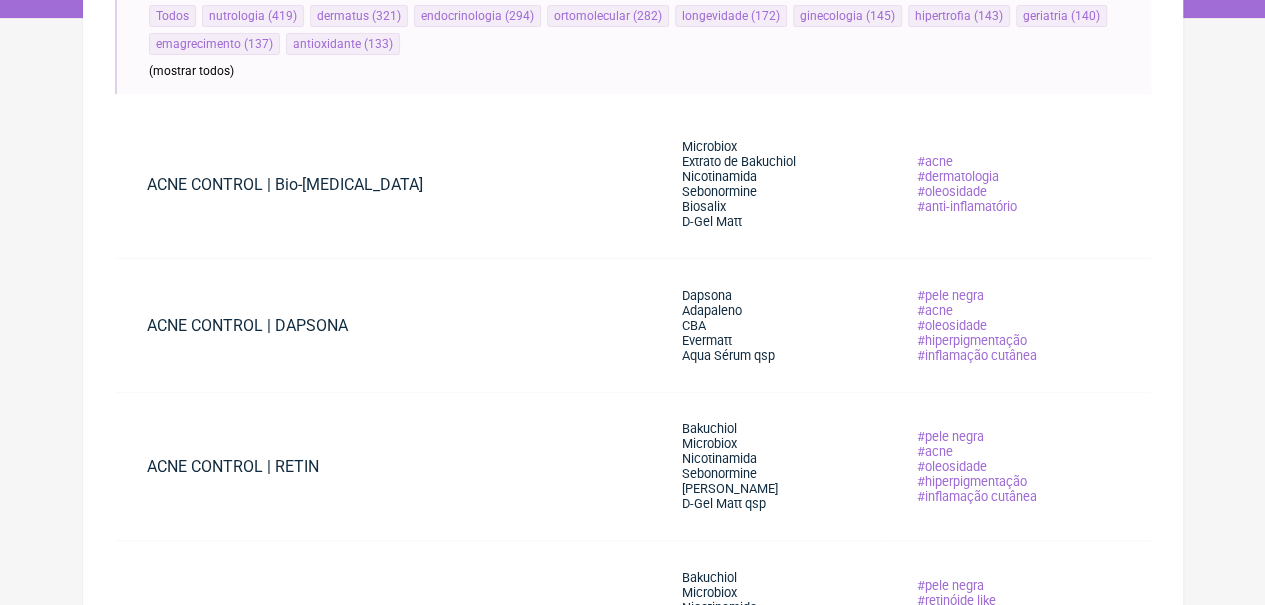 scroll, scrollTop: 18, scrollLeft: 0, axis: vertical 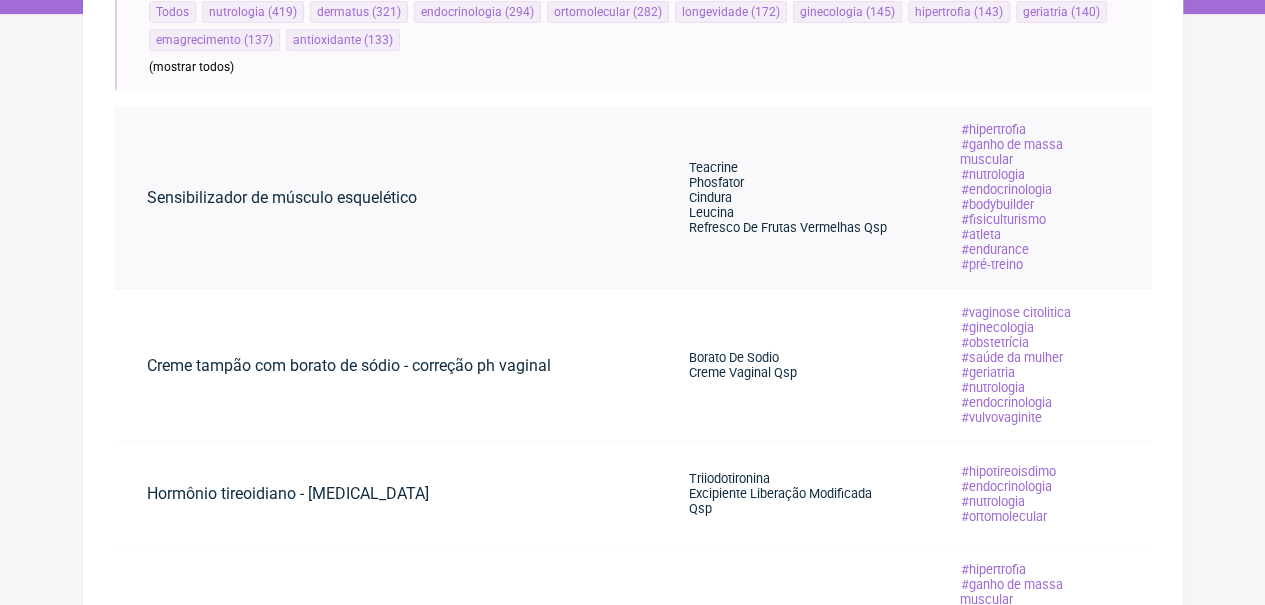 click on "Cindura" at bounding box center (788, 197) 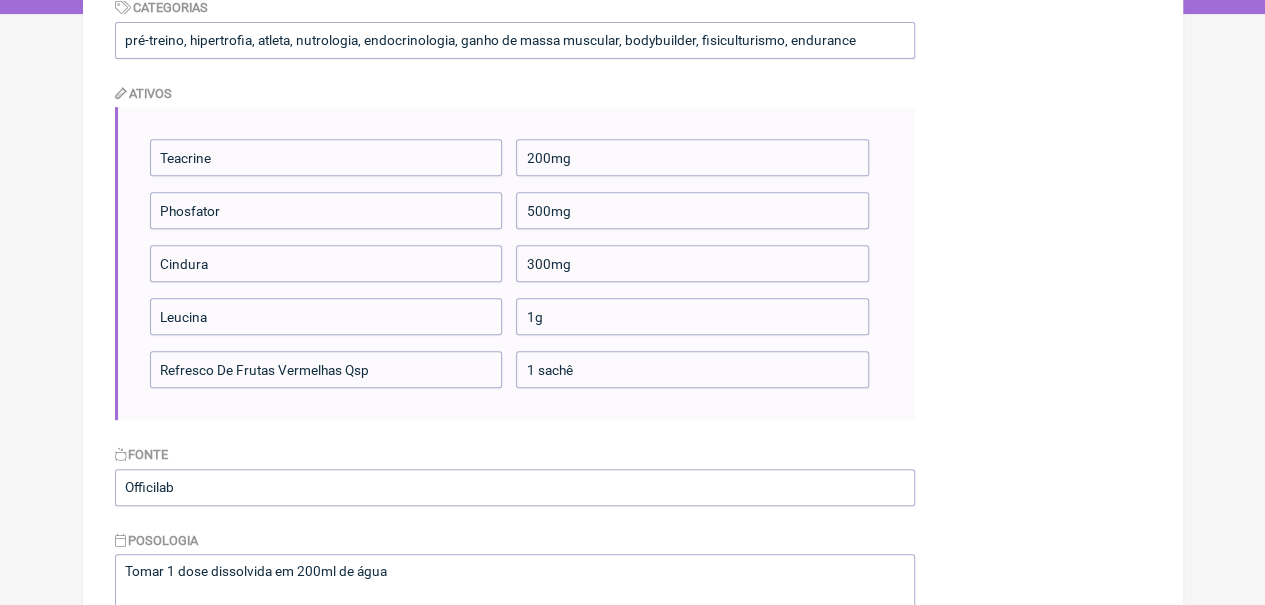 scroll, scrollTop: 0, scrollLeft: 0, axis: both 